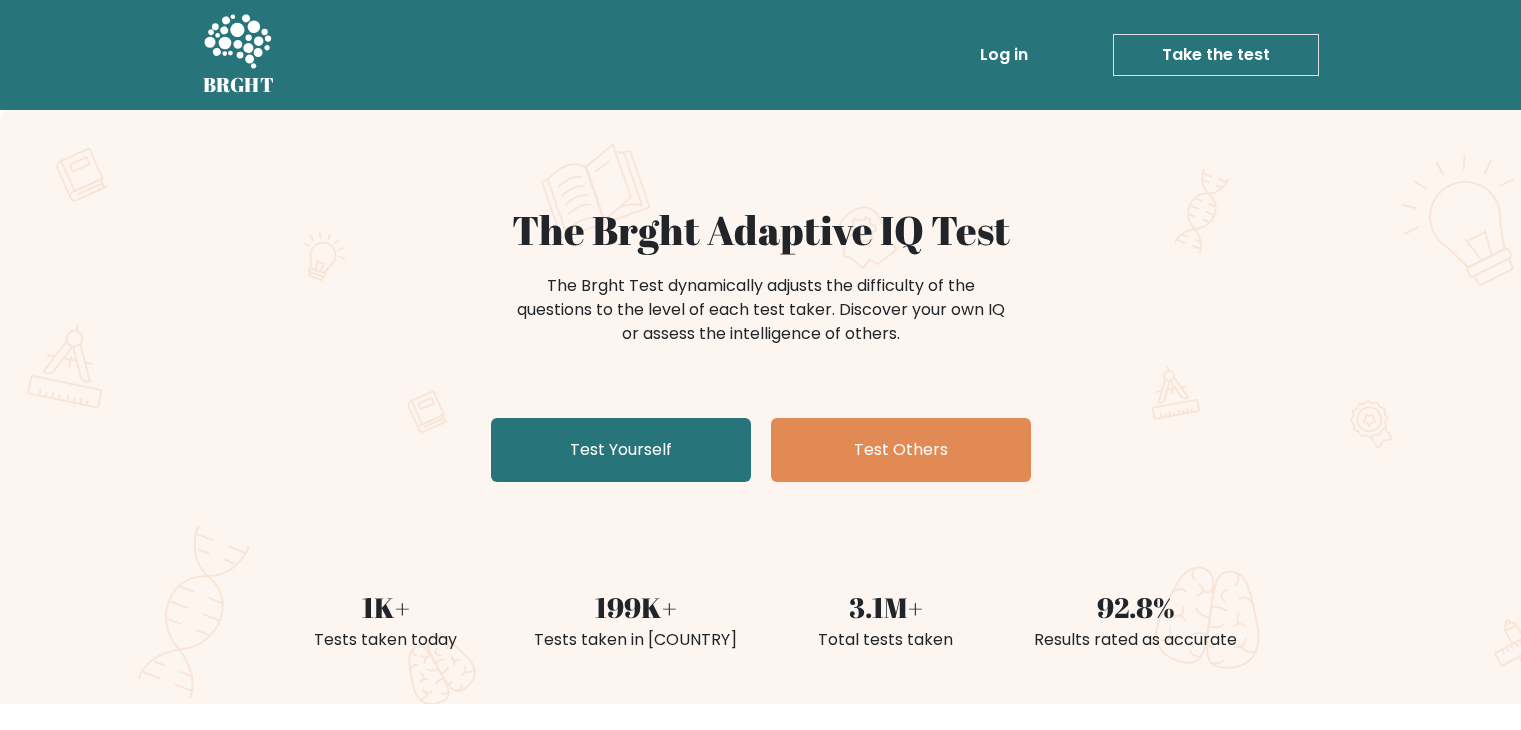 scroll, scrollTop: 0, scrollLeft: 0, axis: both 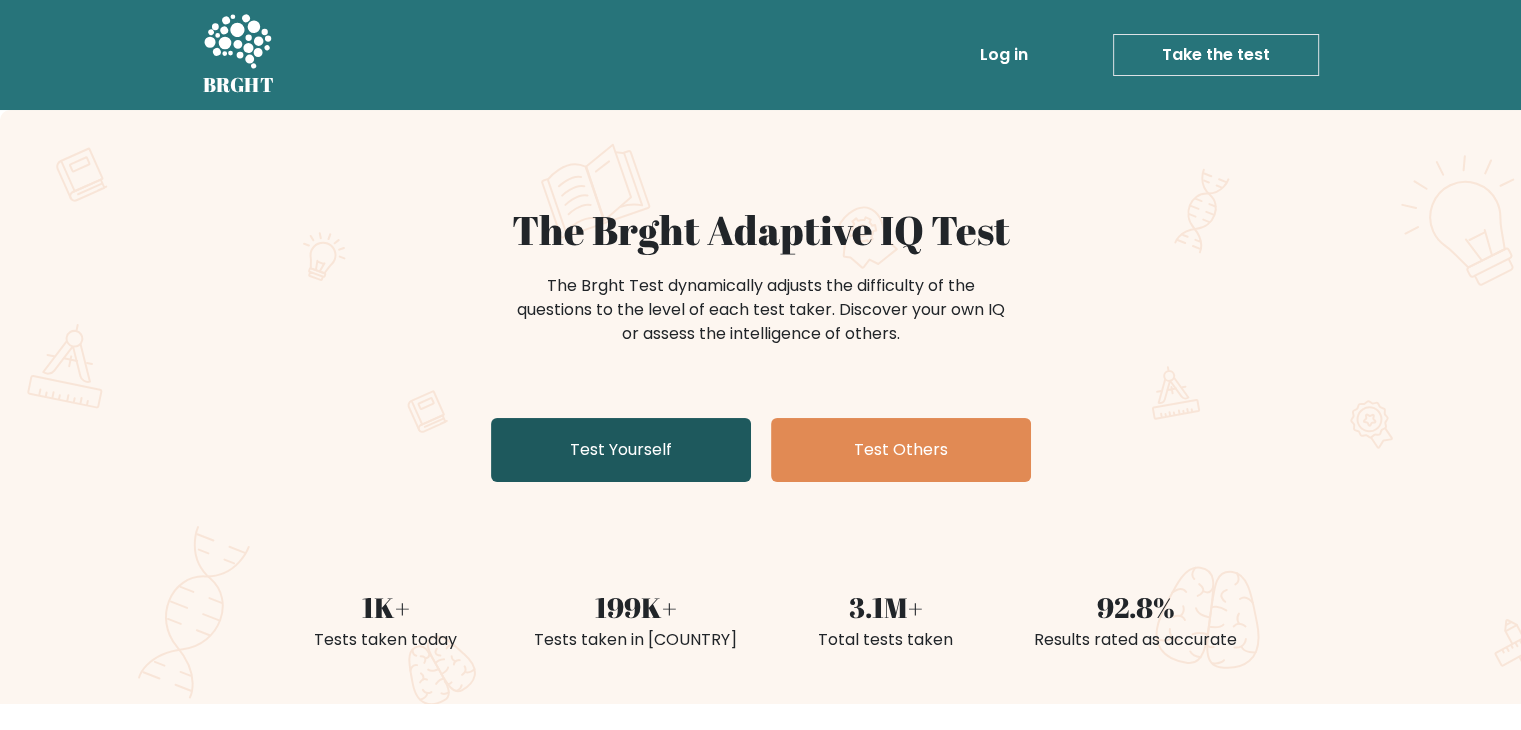 click on "Test Yourself" at bounding box center (621, 450) 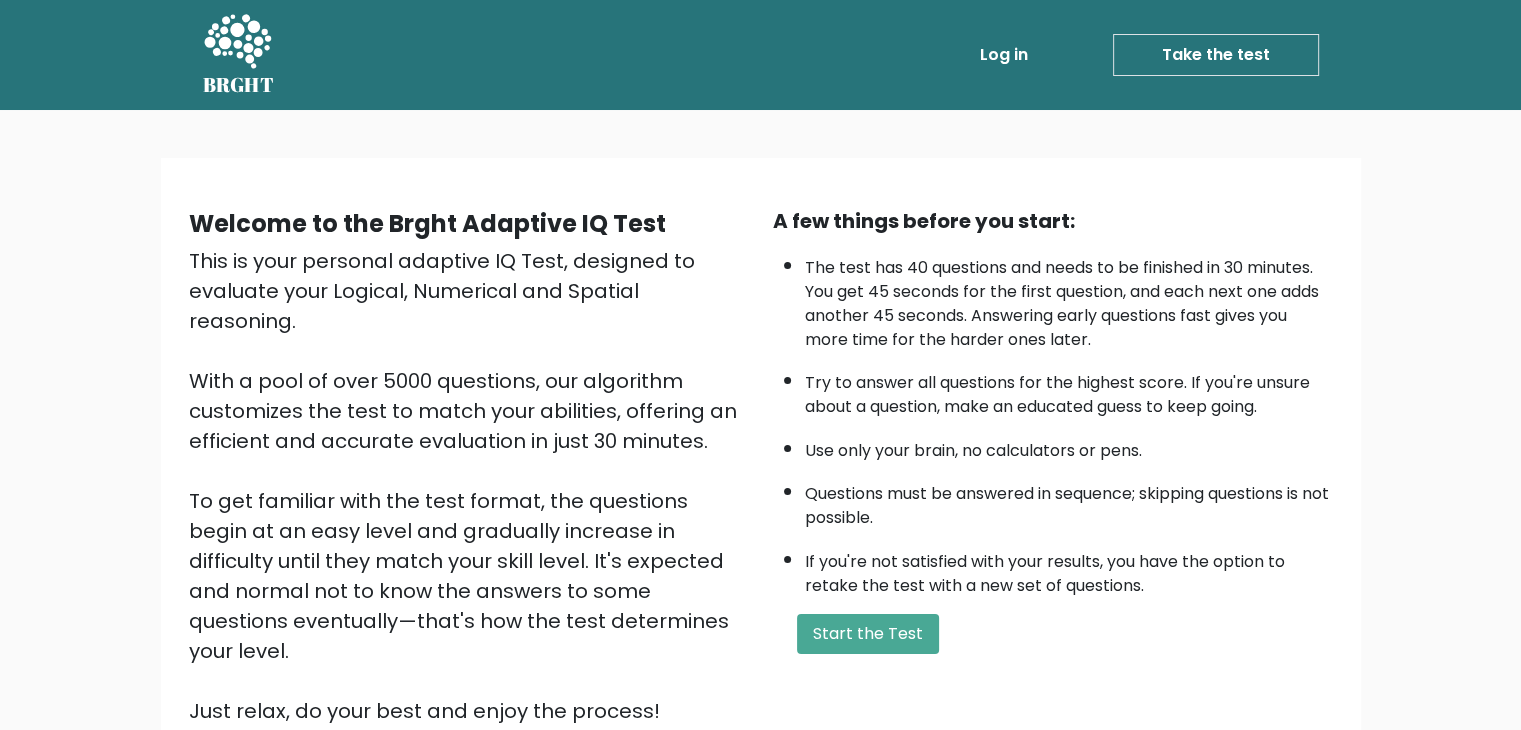 scroll, scrollTop: 186, scrollLeft: 0, axis: vertical 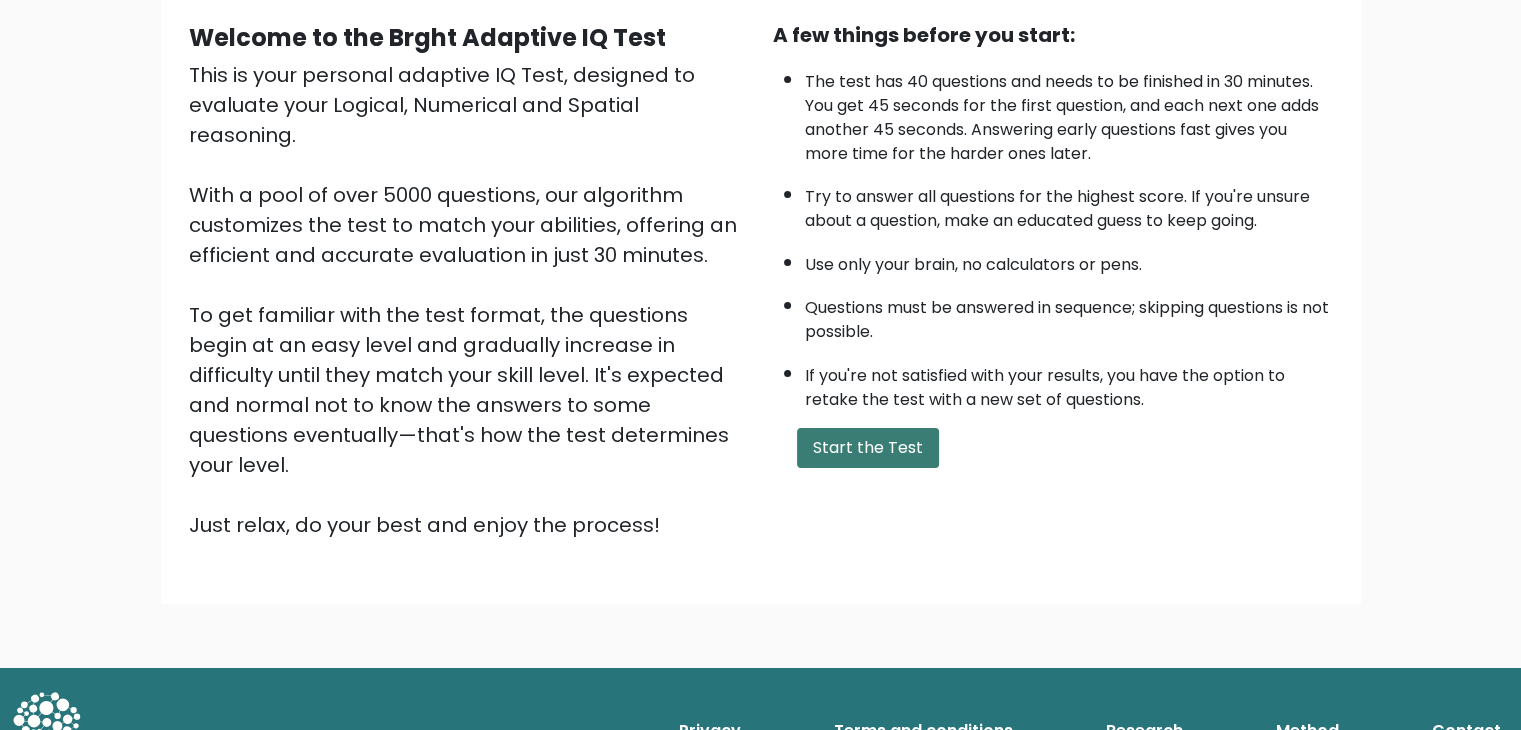 click on "Start the Test" at bounding box center [868, 448] 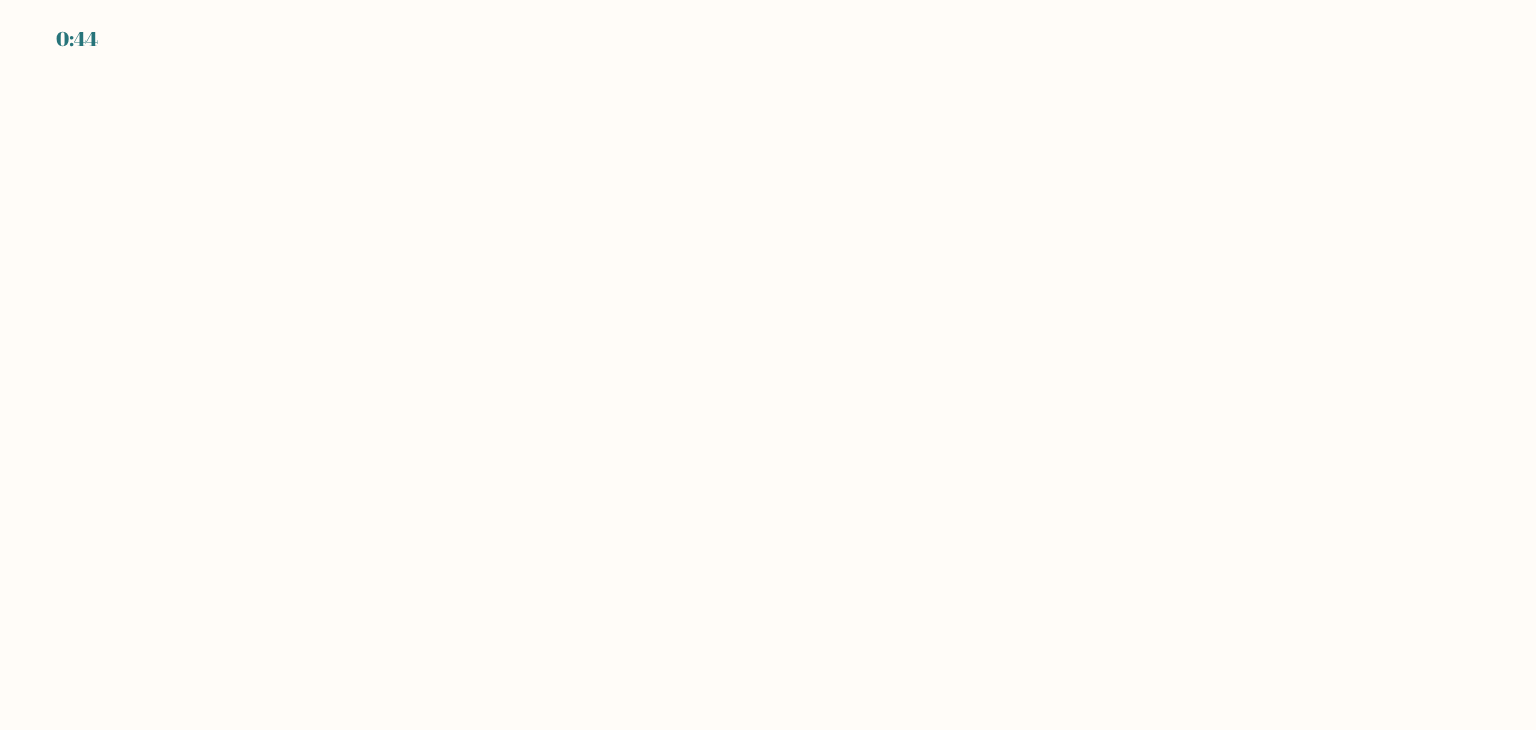 scroll, scrollTop: 0, scrollLeft: 0, axis: both 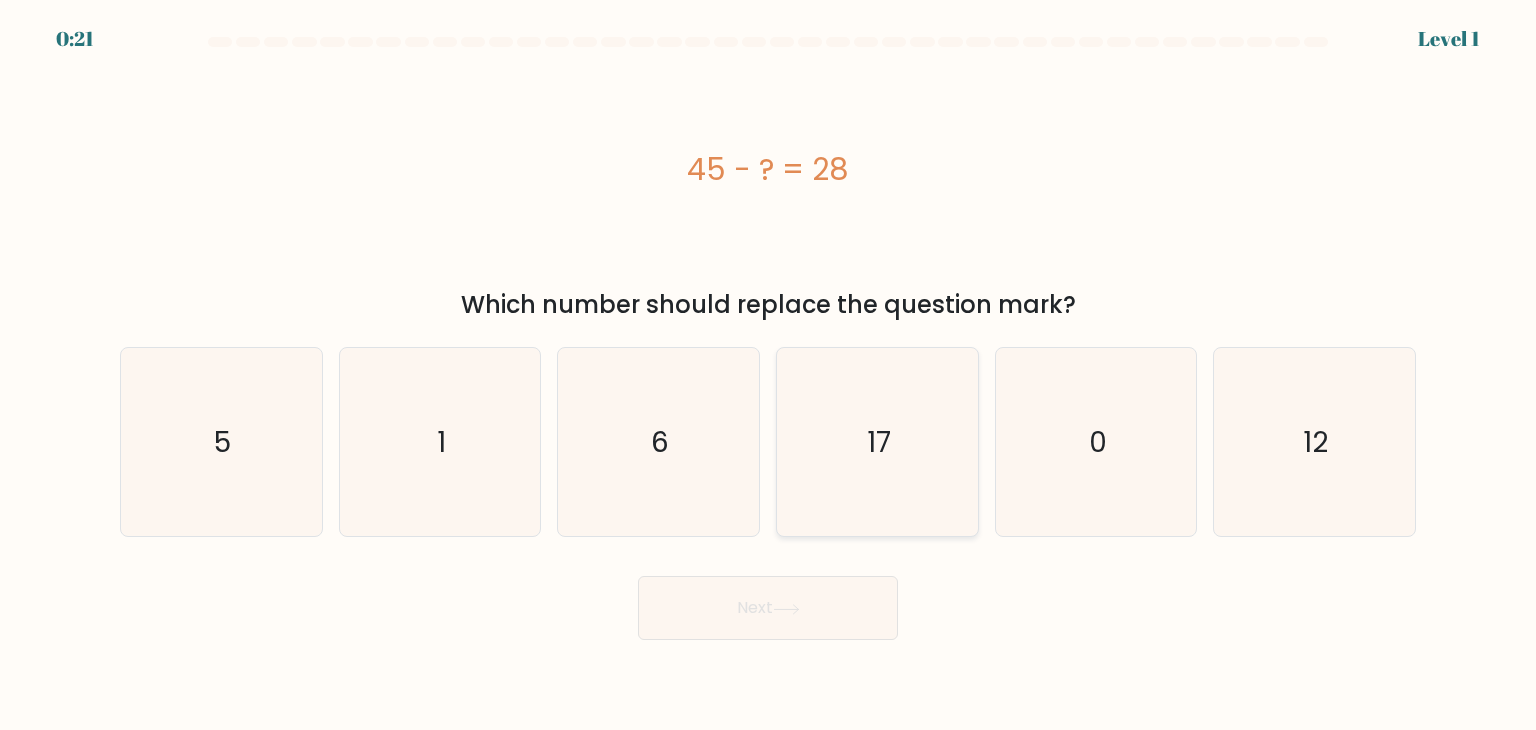 click on "17" 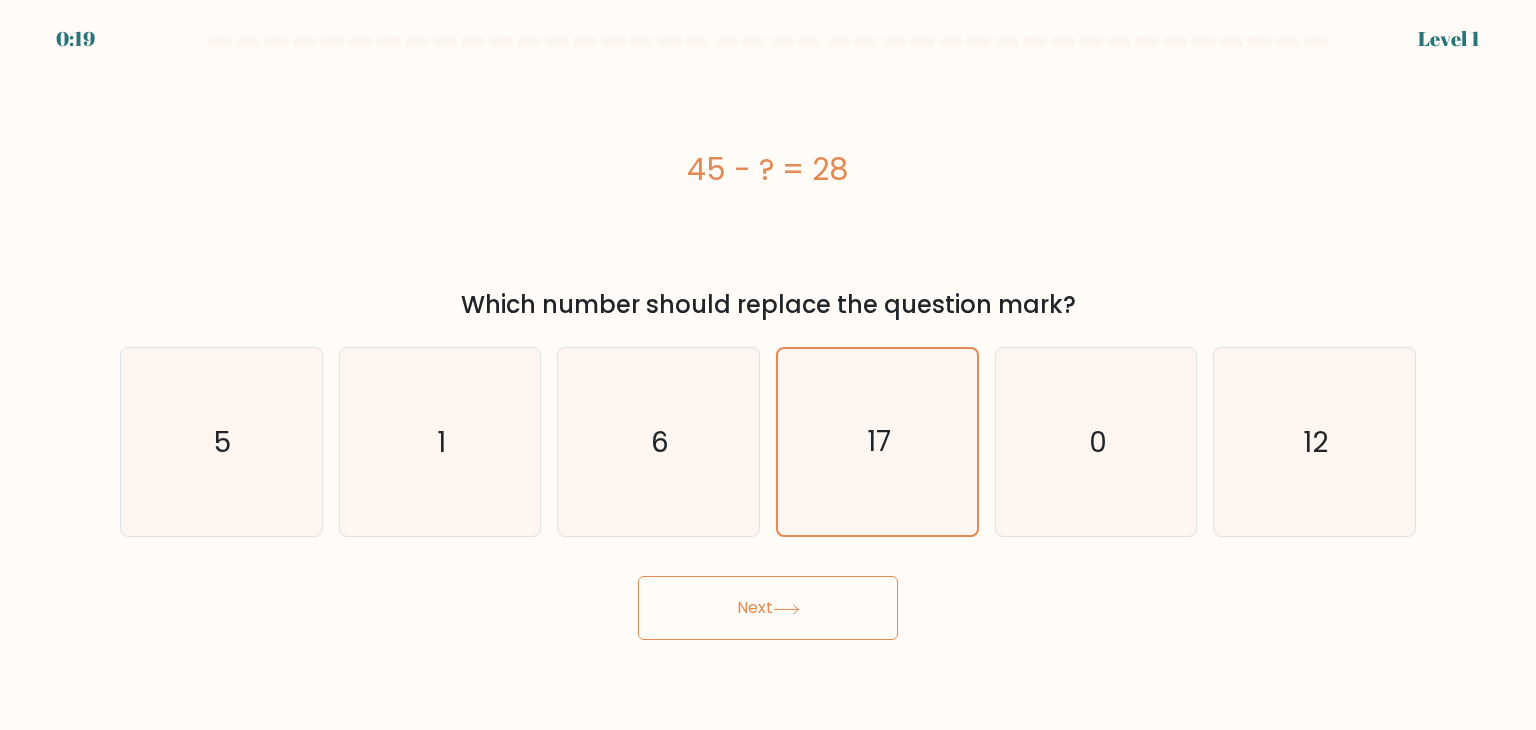 click on "Next" at bounding box center (768, 608) 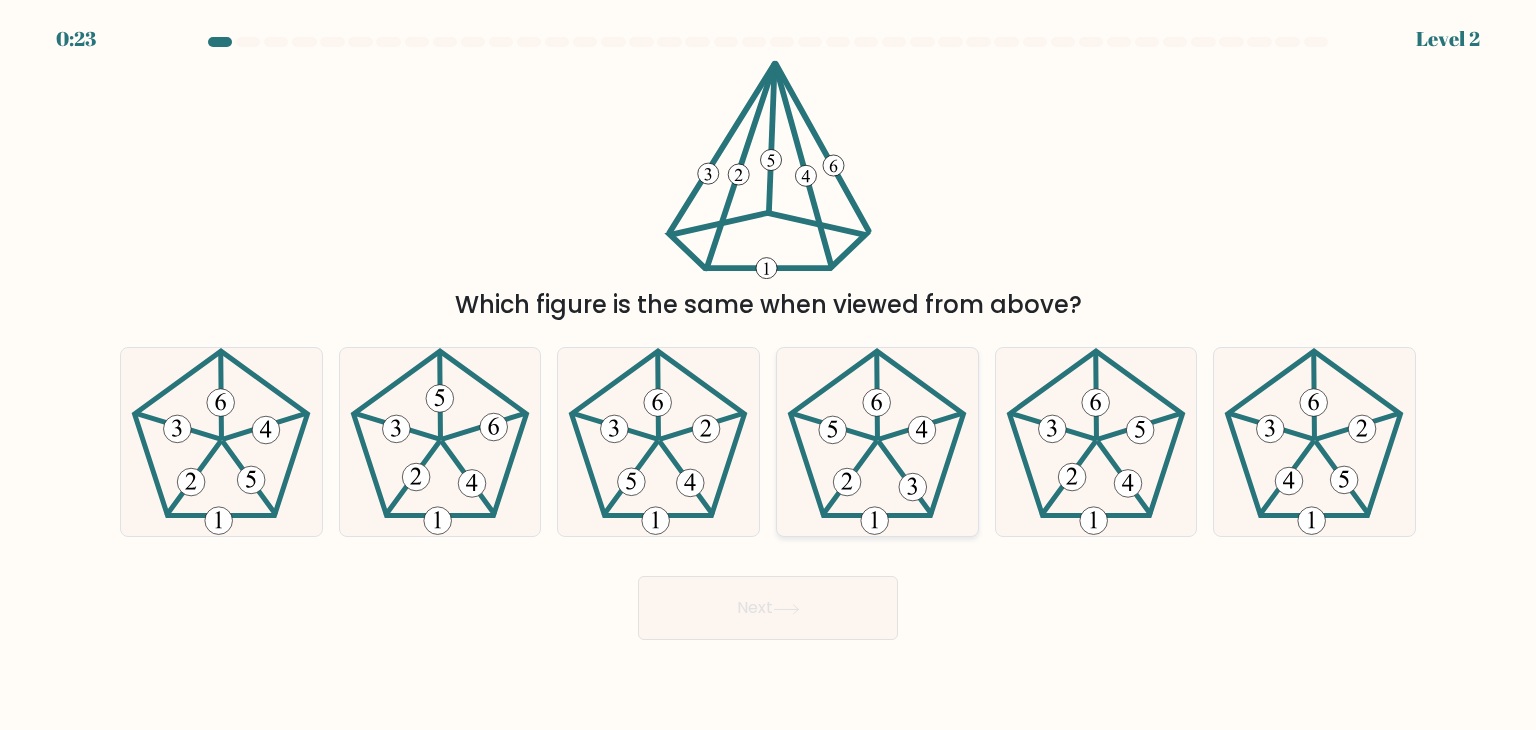 click 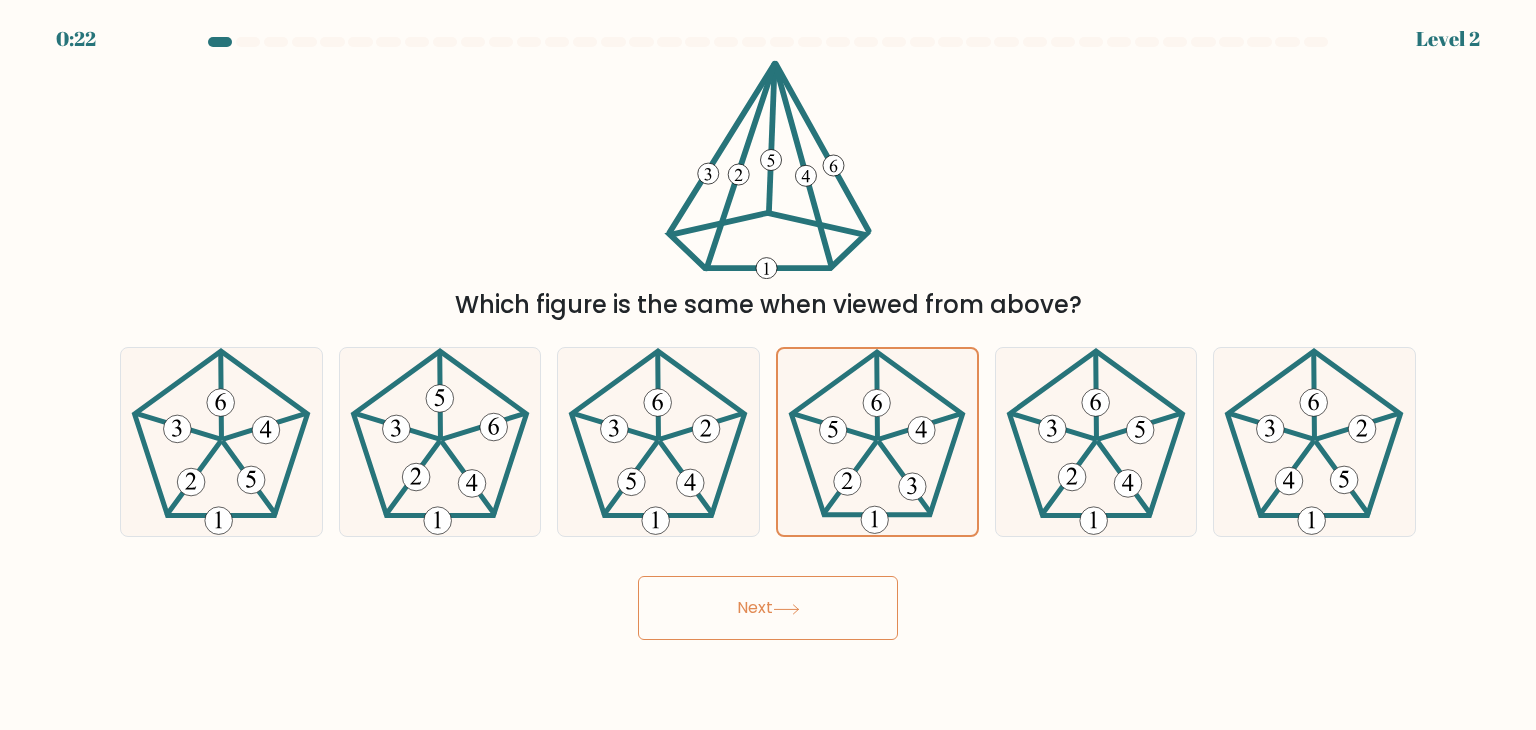 click on "Next" at bounding box center (768, 608) 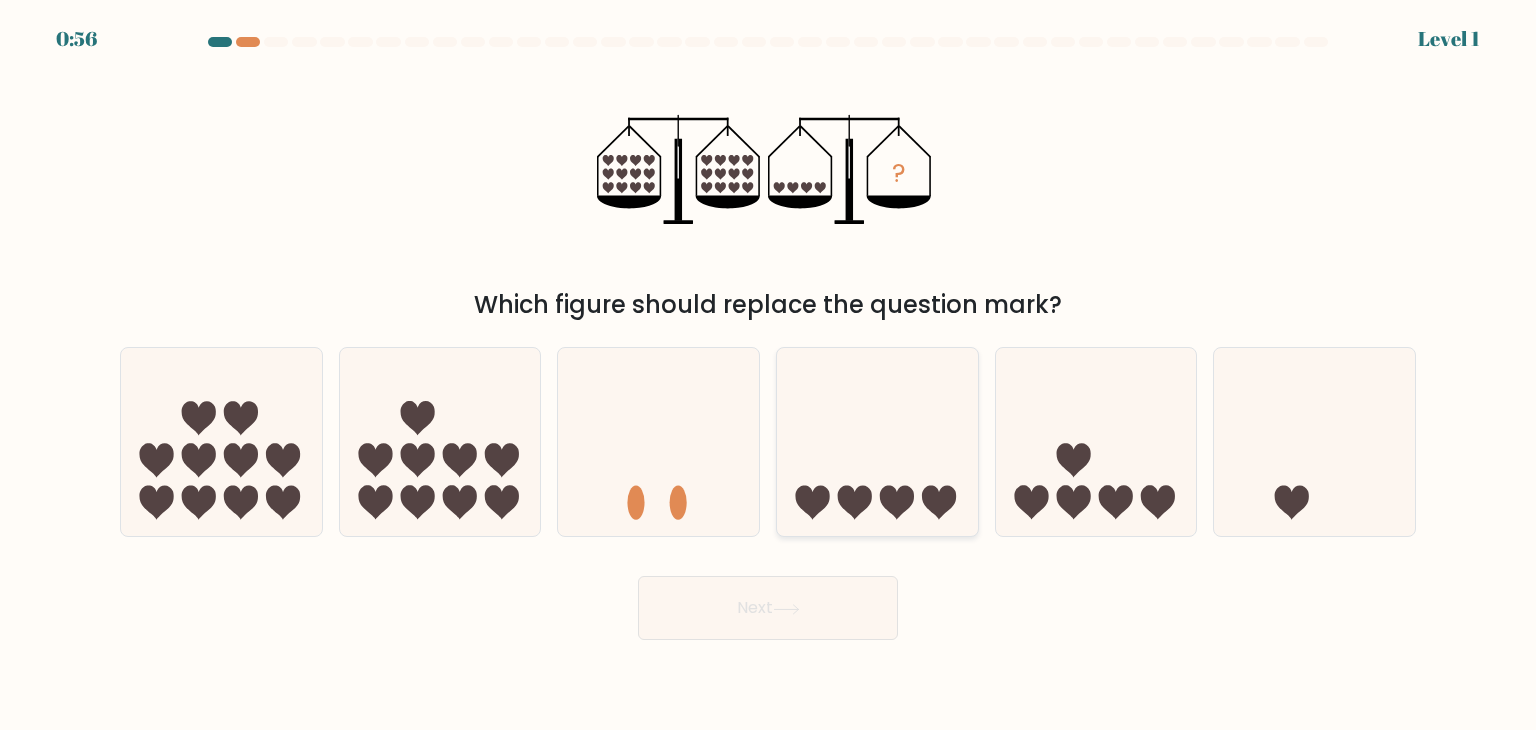 click 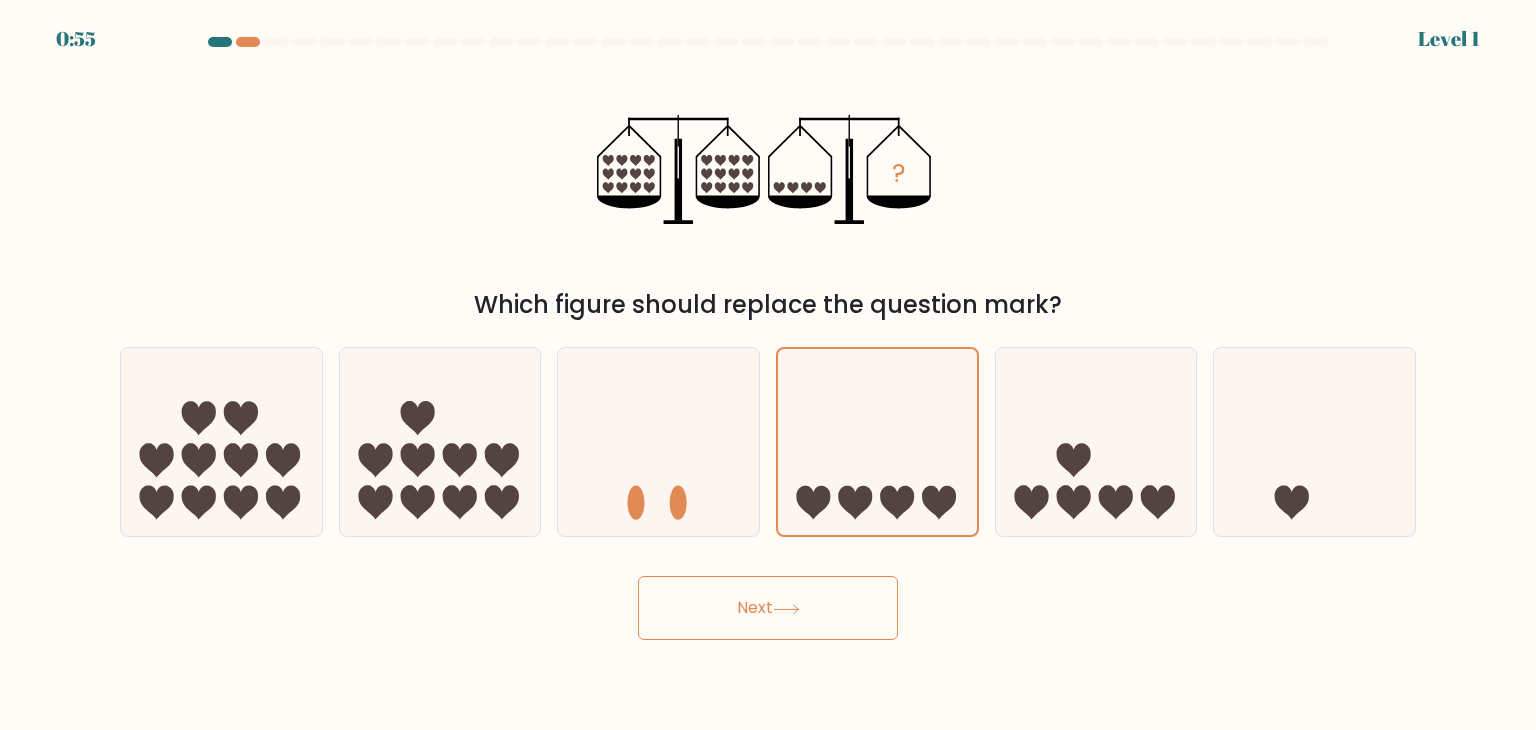 click on "Next" at bounding box center [768, 608] 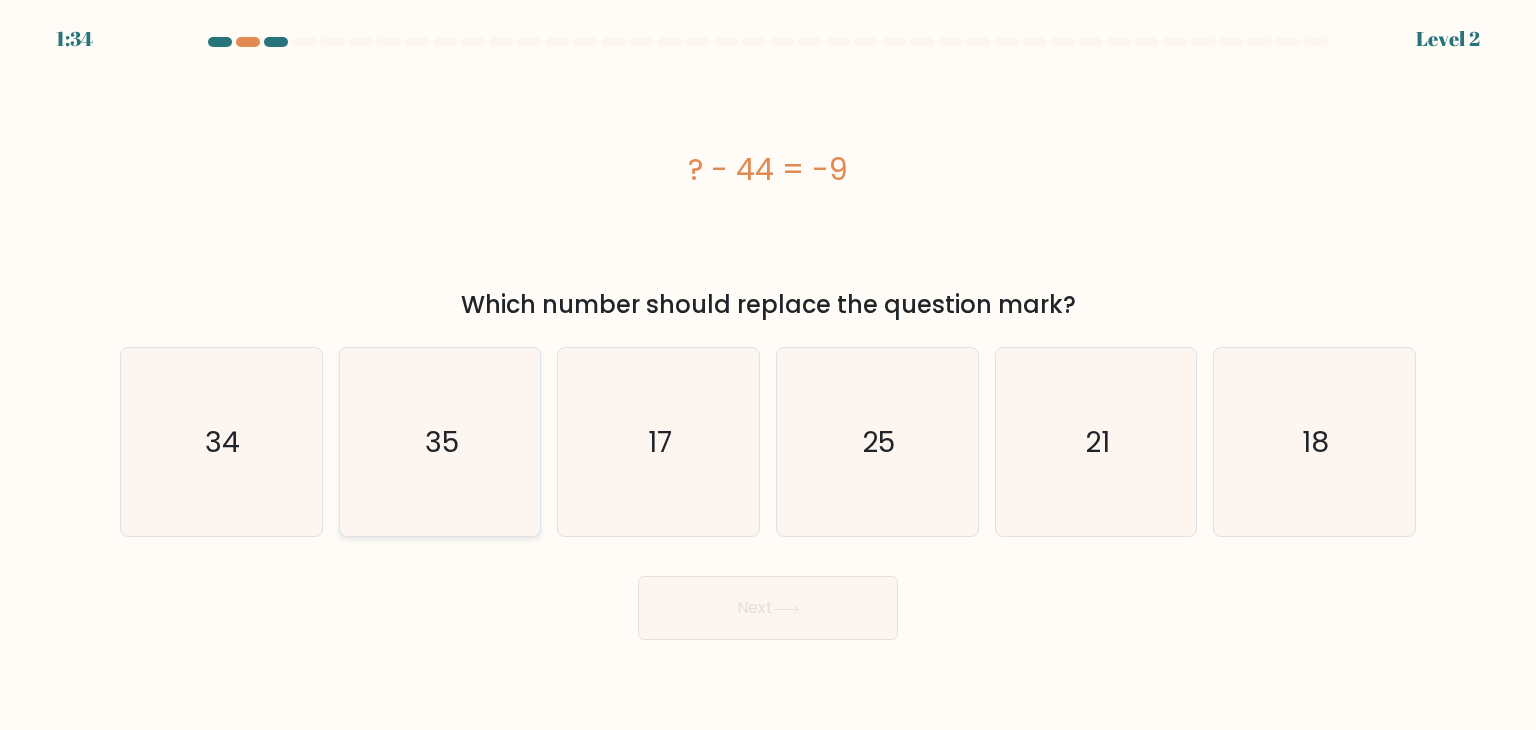 click on "35" 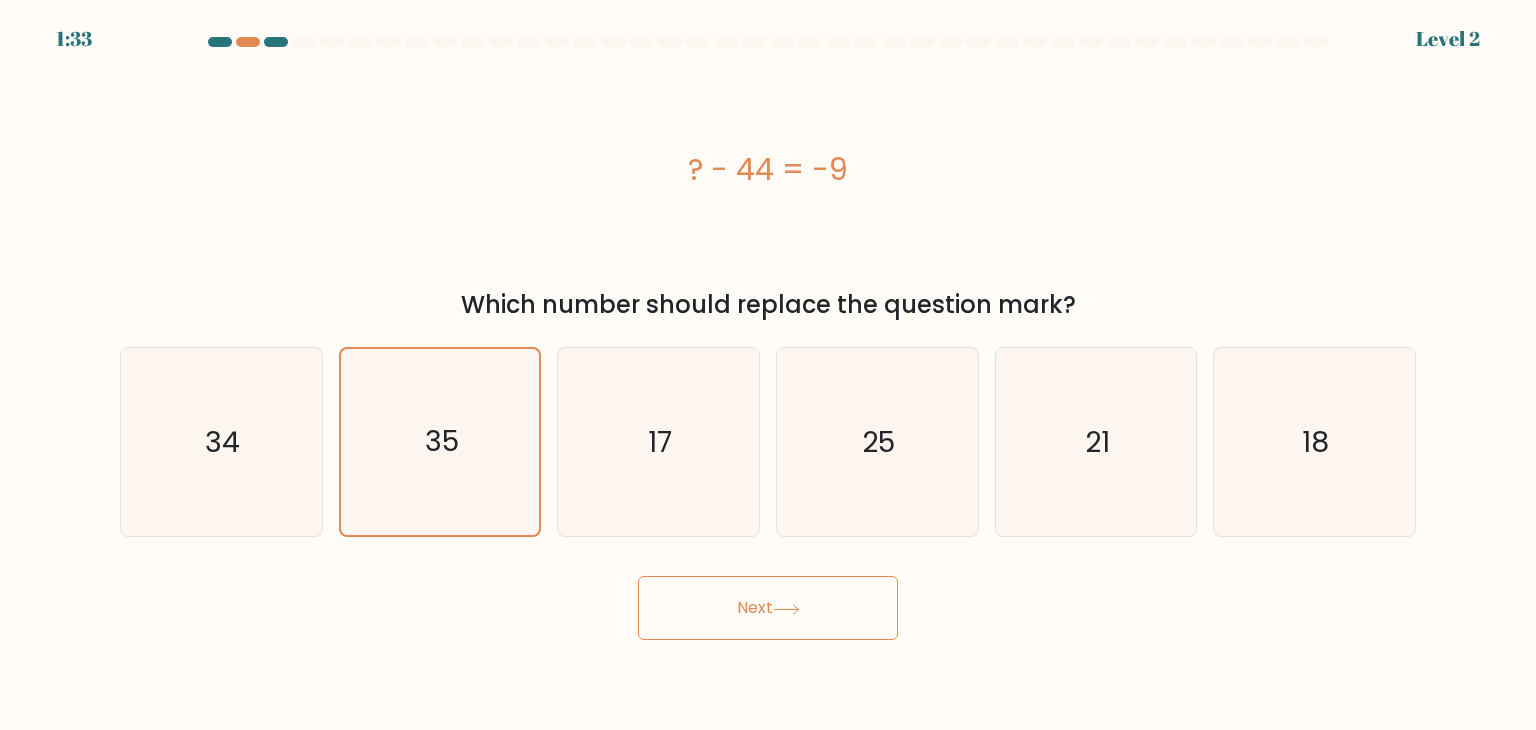 click on "Next" at bounding box center (768, 608) 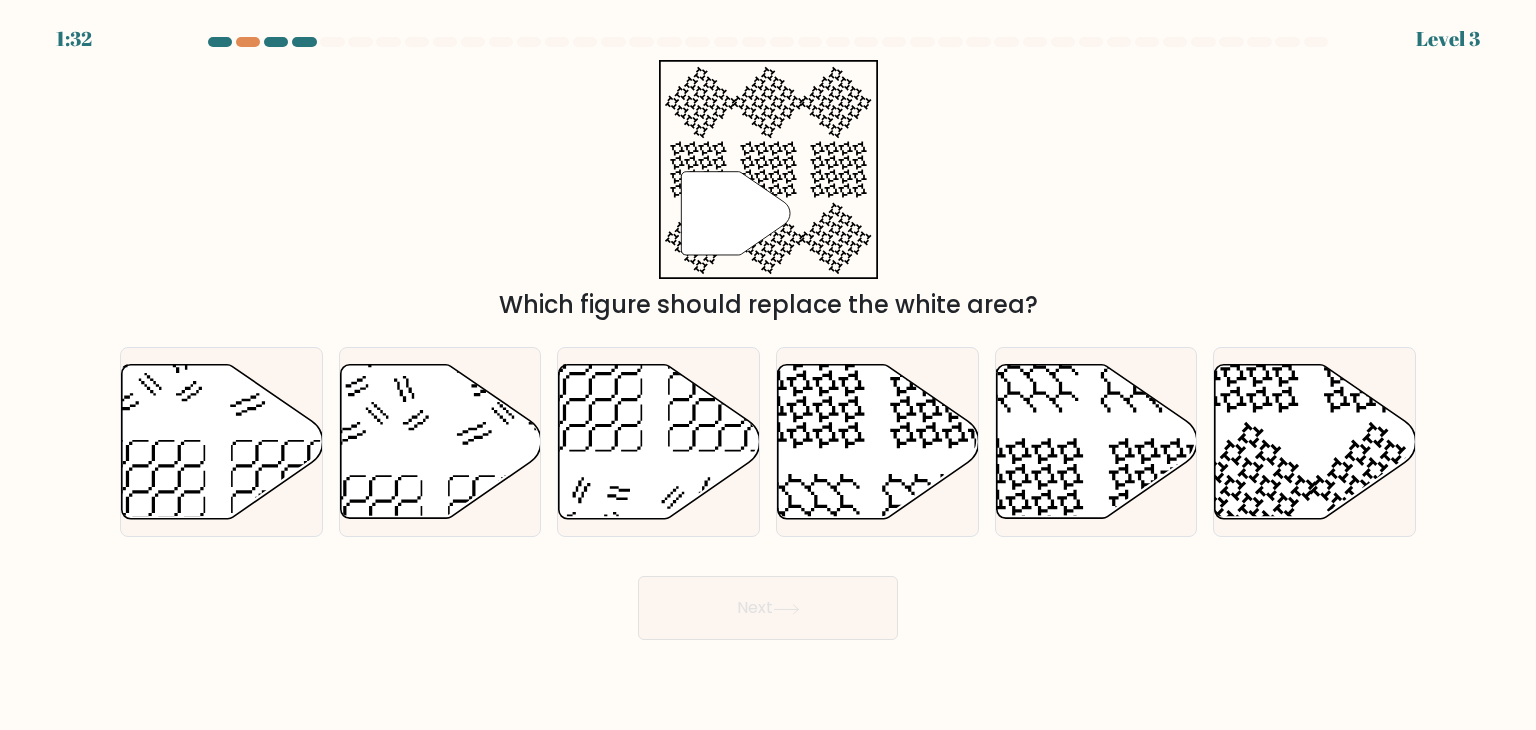 click on "Next" at bounding box center [768, 608] 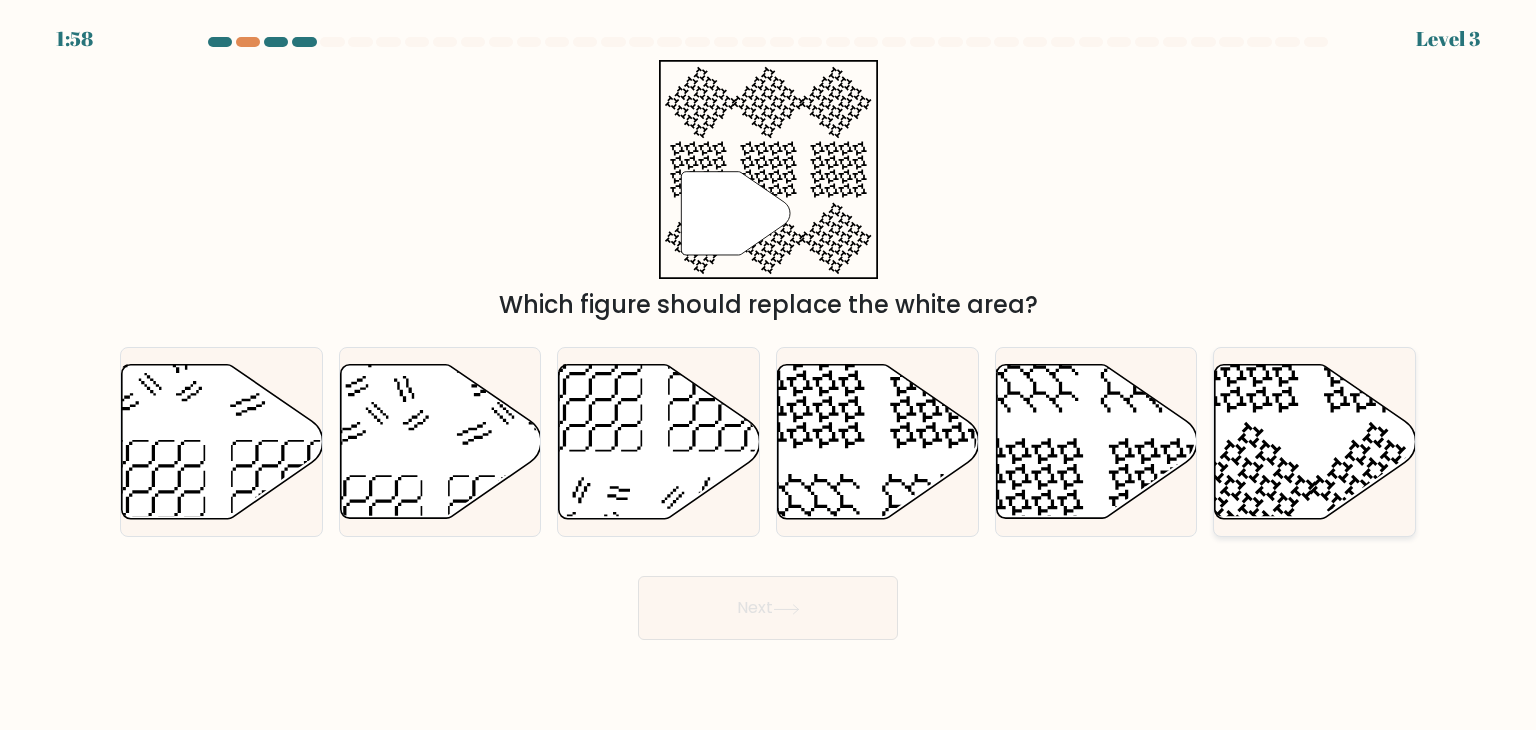click 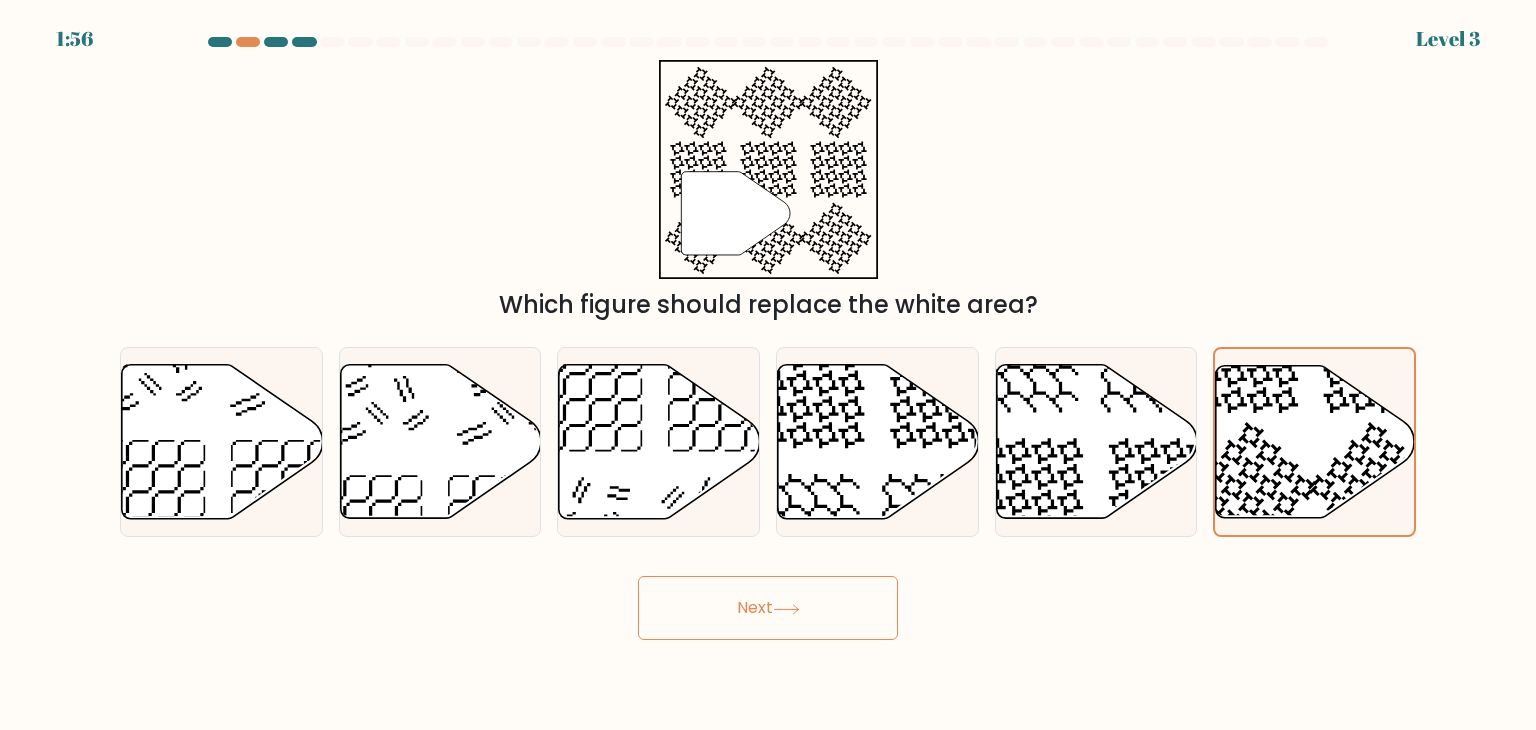 click on "Next" at bounding box center (768, 608) 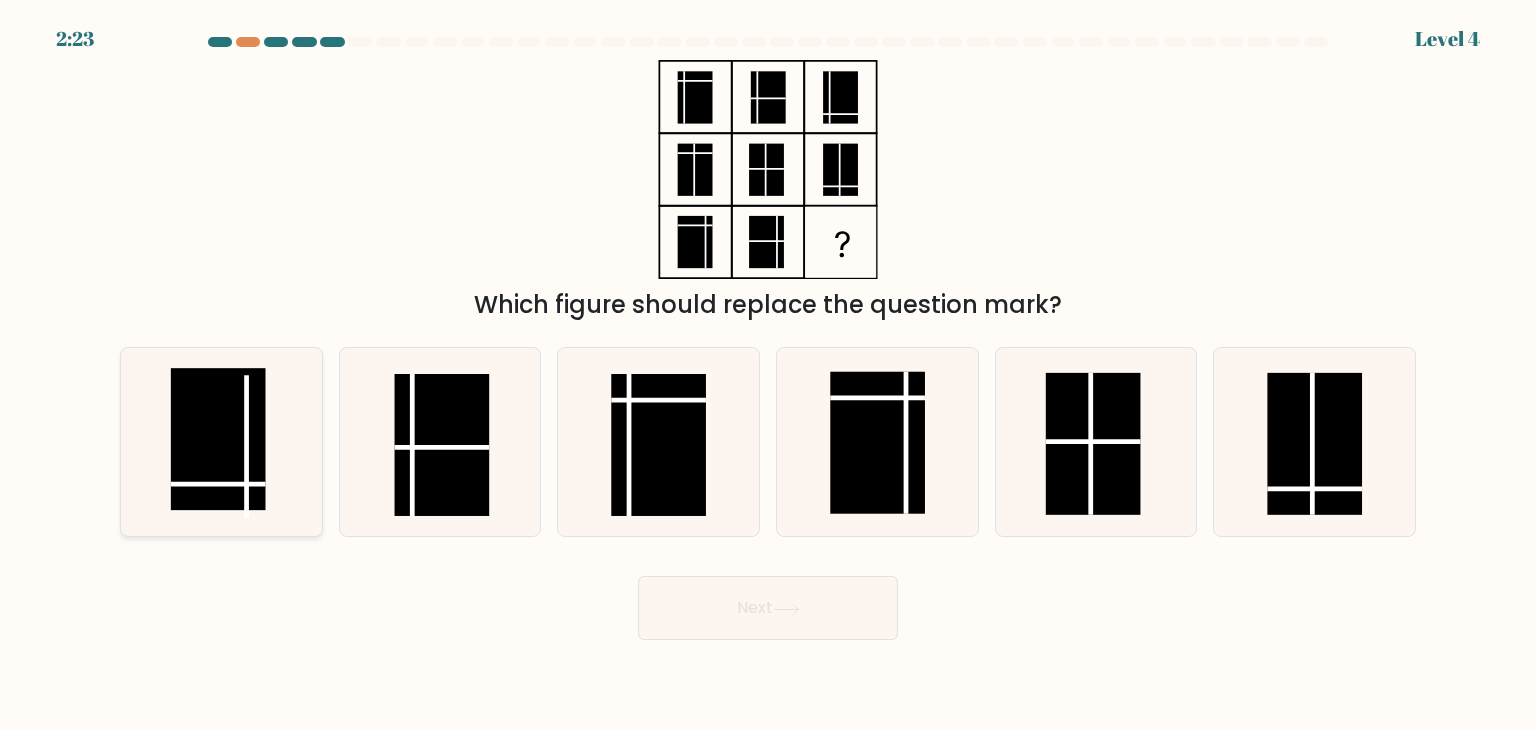 click 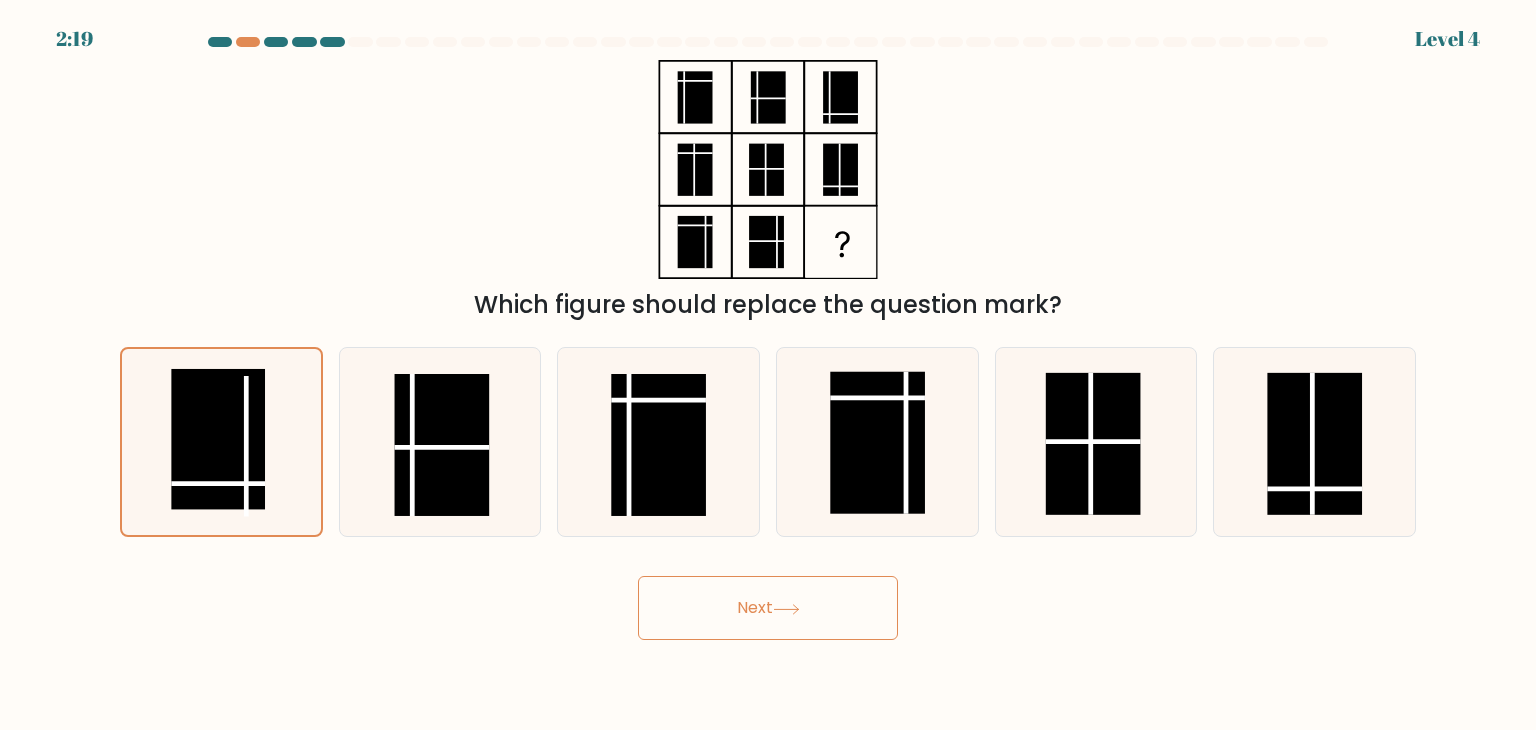 click on "2:19
Level 4" at bounding box center (768, 365) 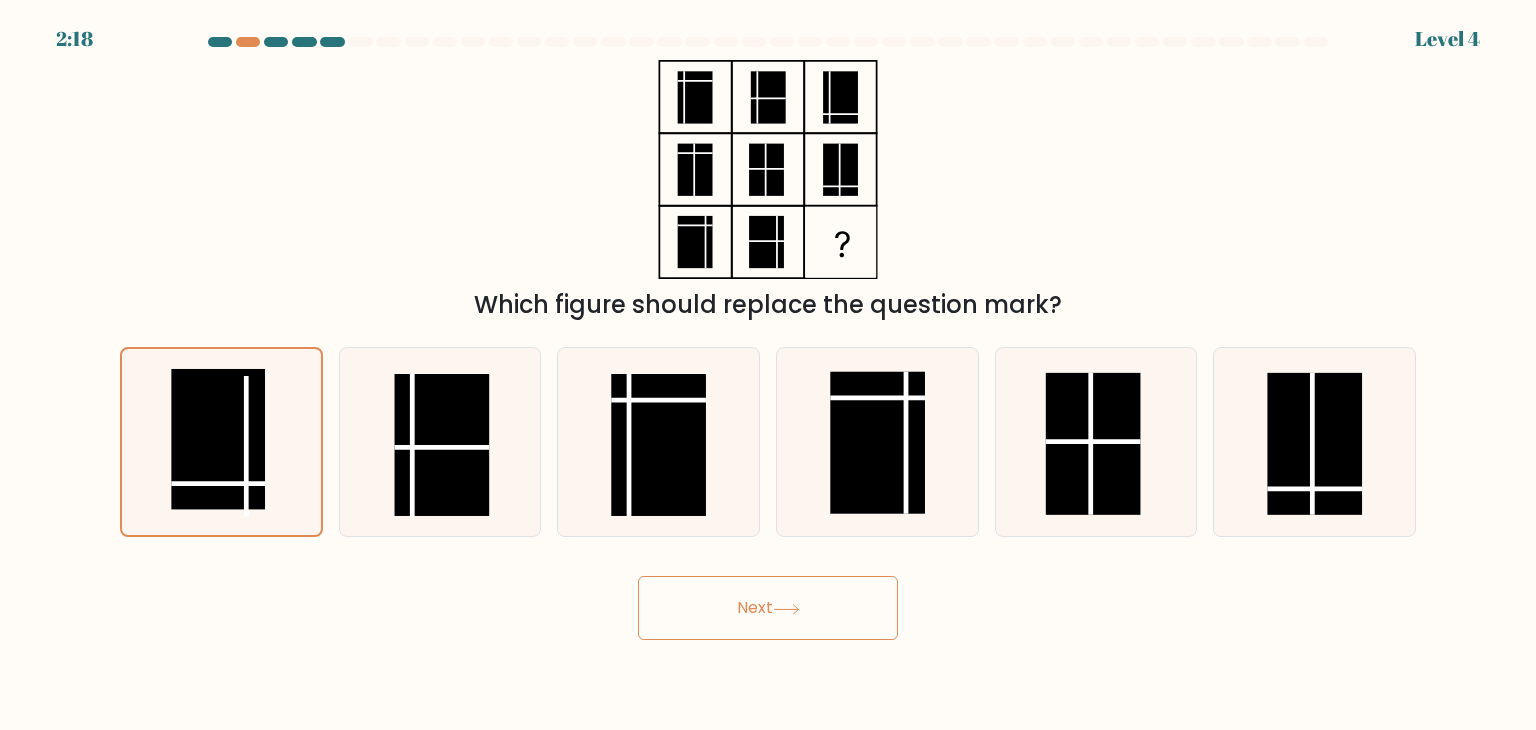 click on "Next" at bounding box center [768, 608] 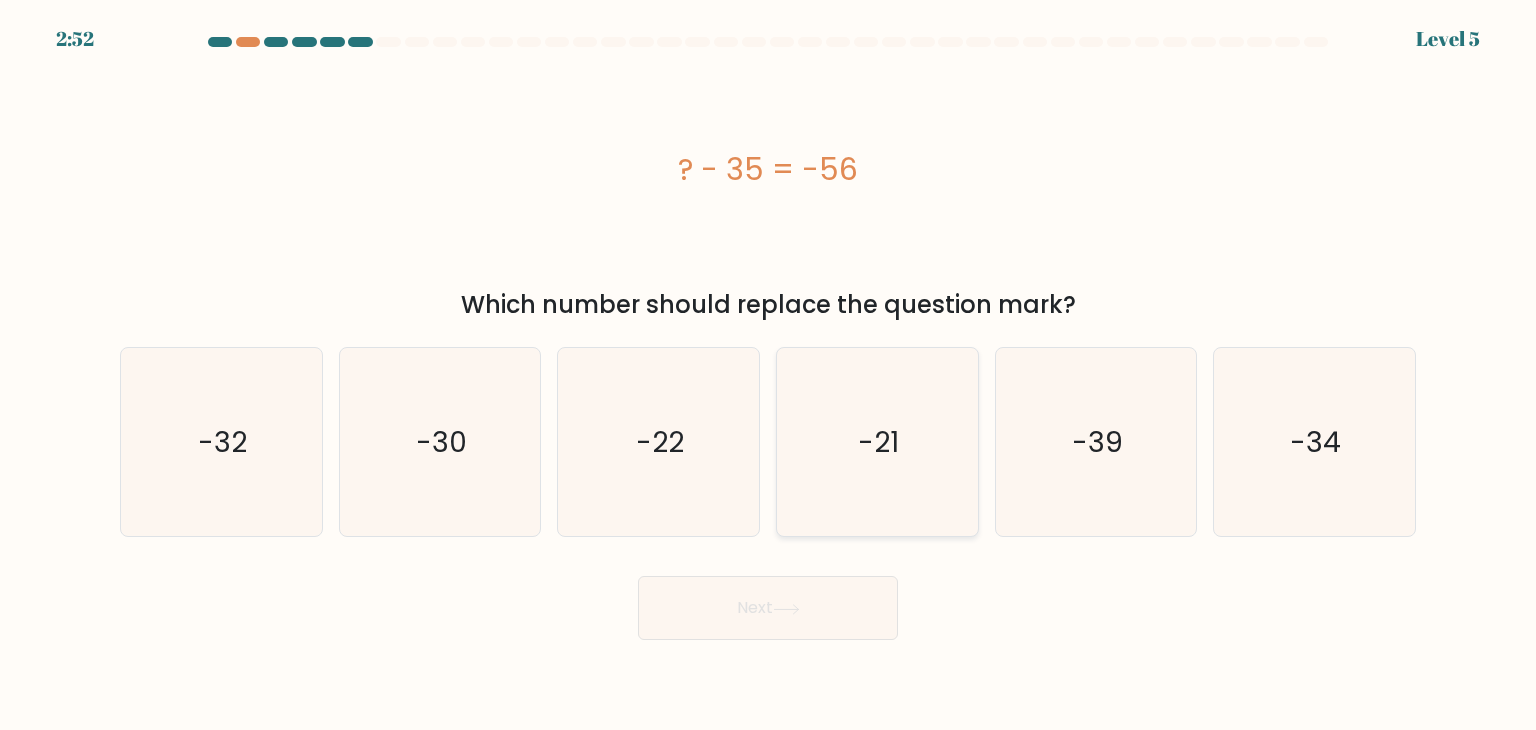 click on "-21" 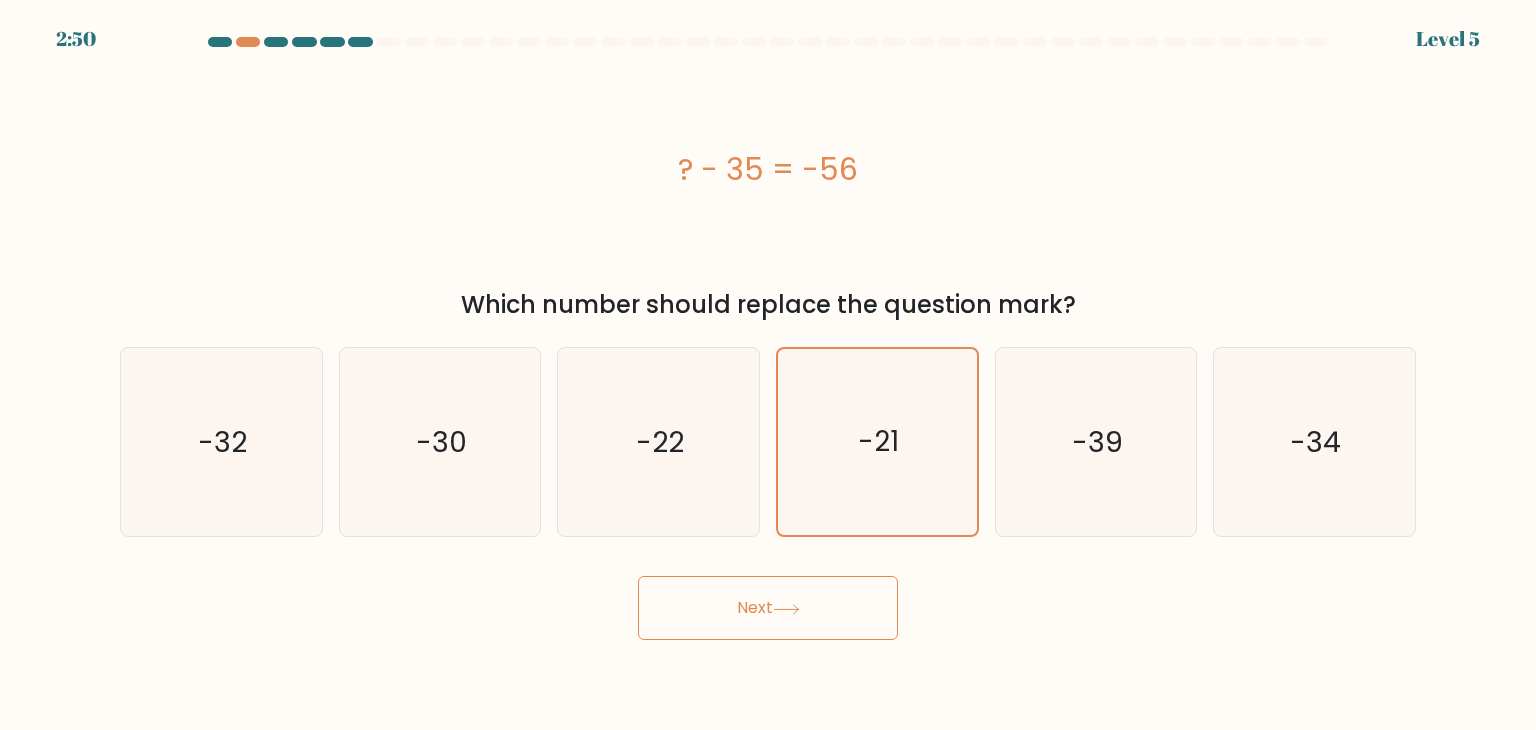 click on "Next" at bounding box center [768, 608] 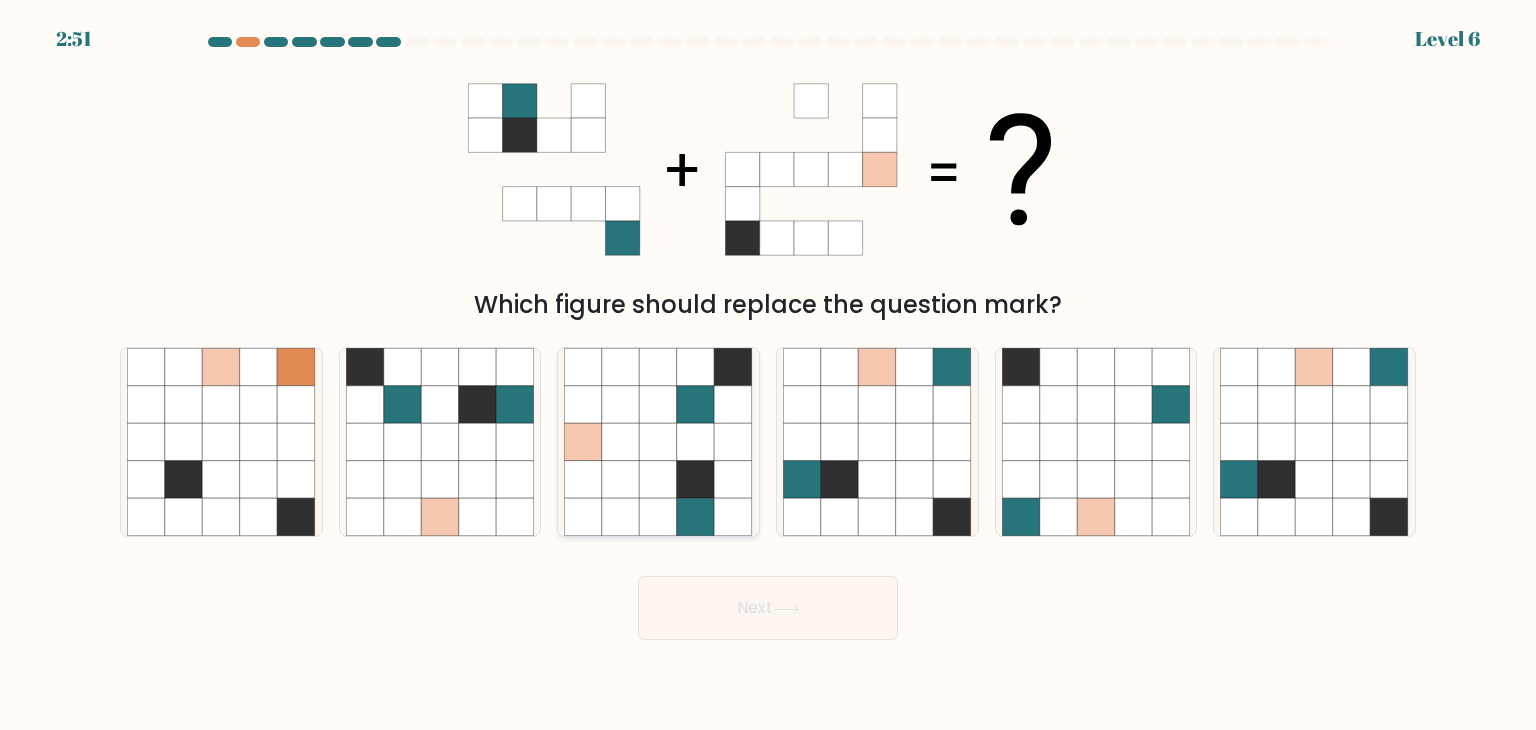 click 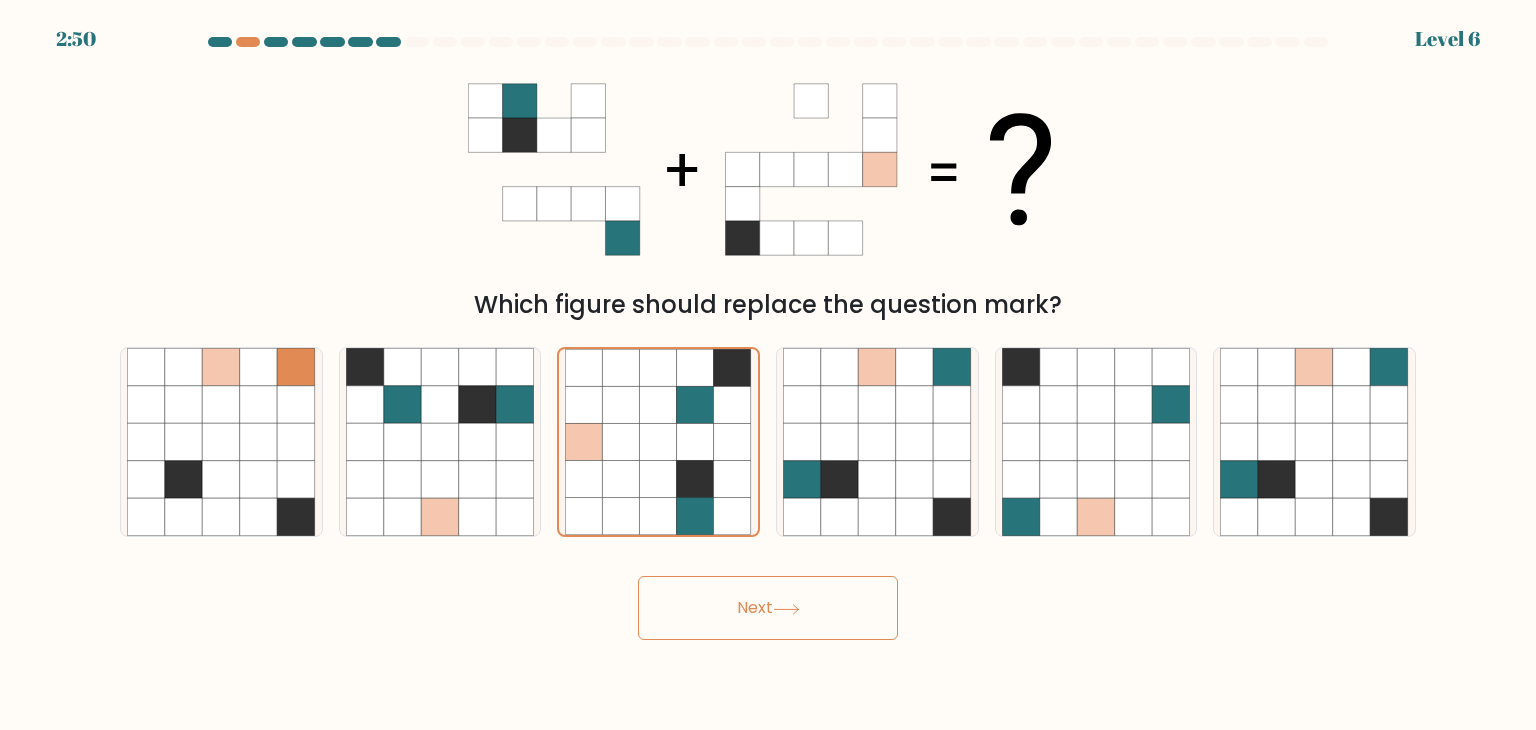 click on "Next" at bounding box center (768, 608) 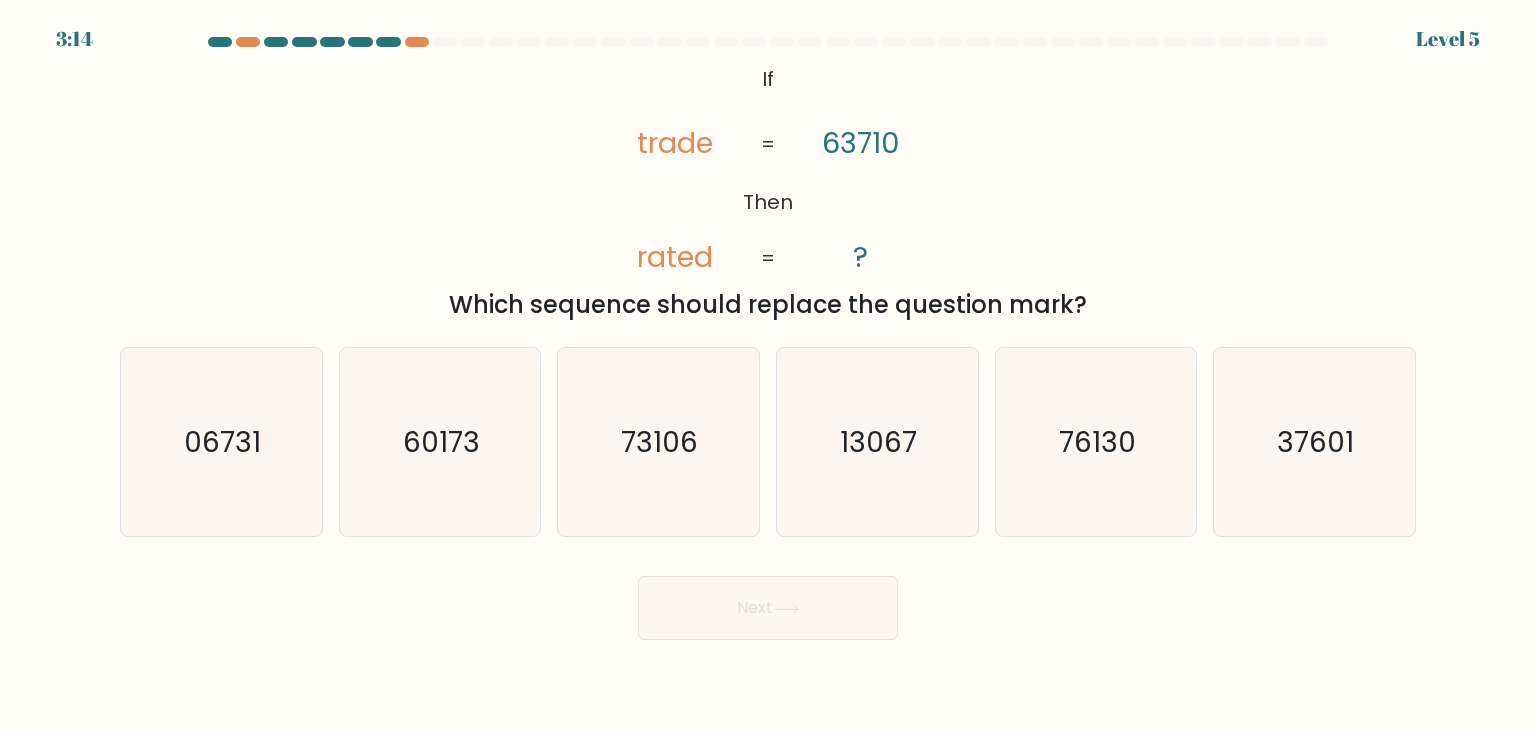 drag, startPoint x: 1082, startPoint y: 309, endPoint x: 799, endPoint y: 137, distance: 331.16913 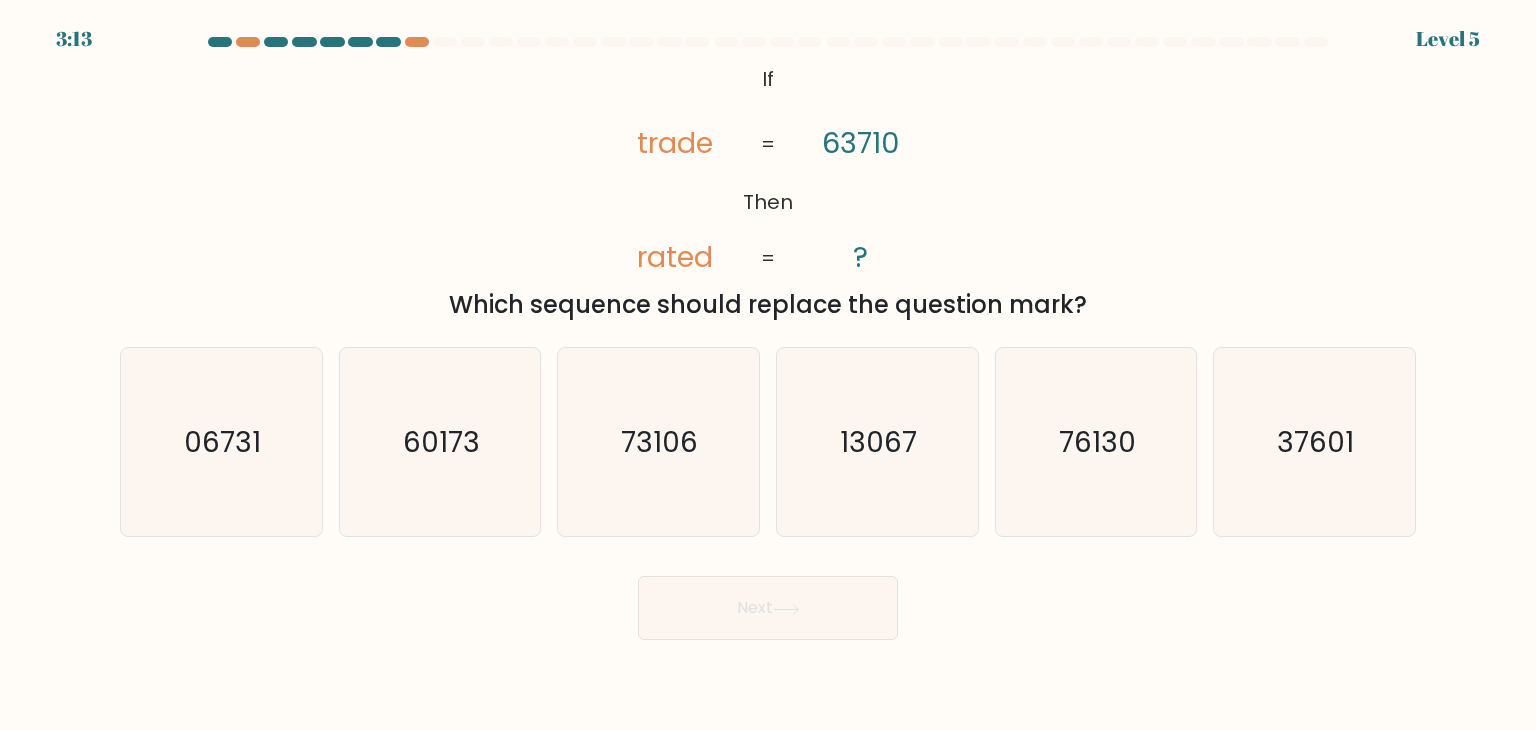 click on "63710" 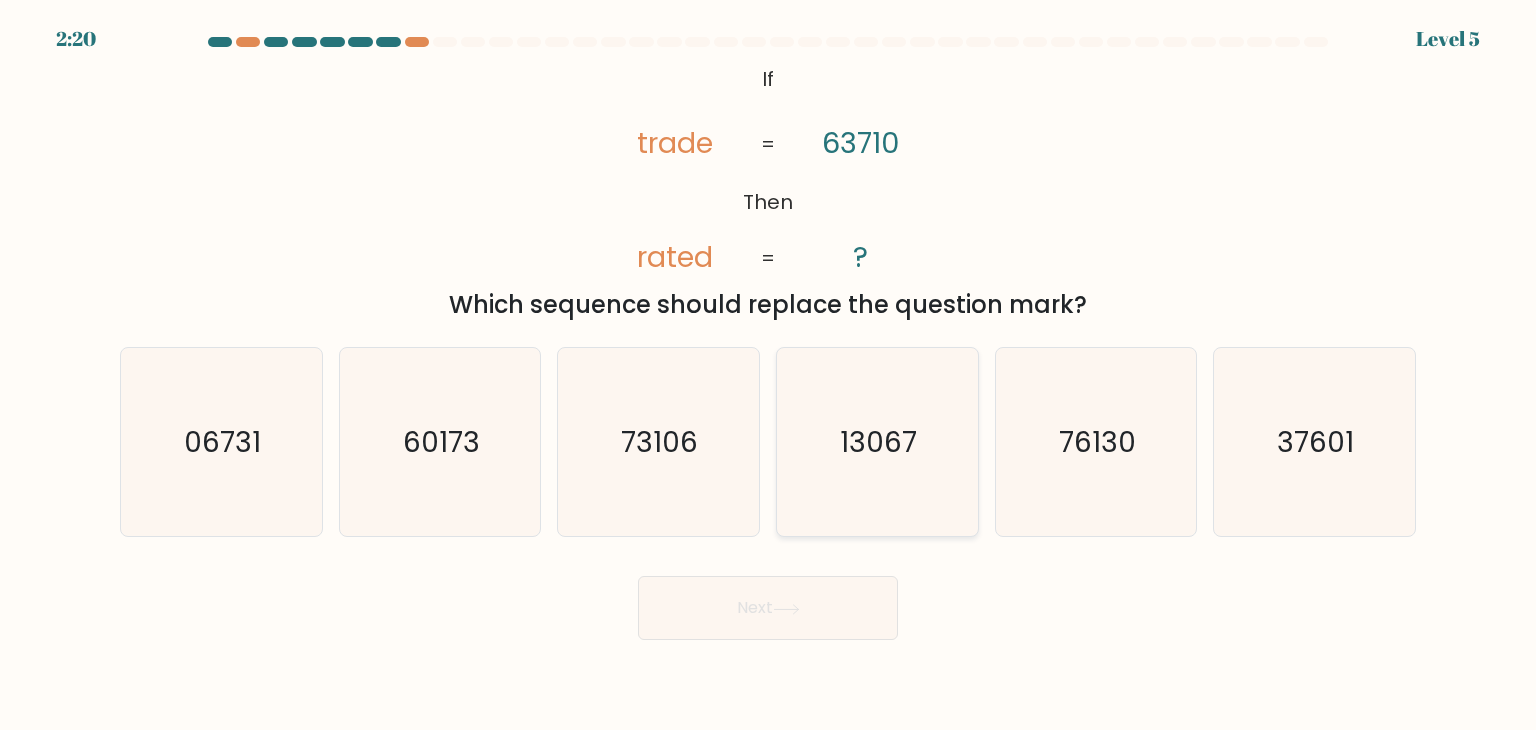 click on "13067" 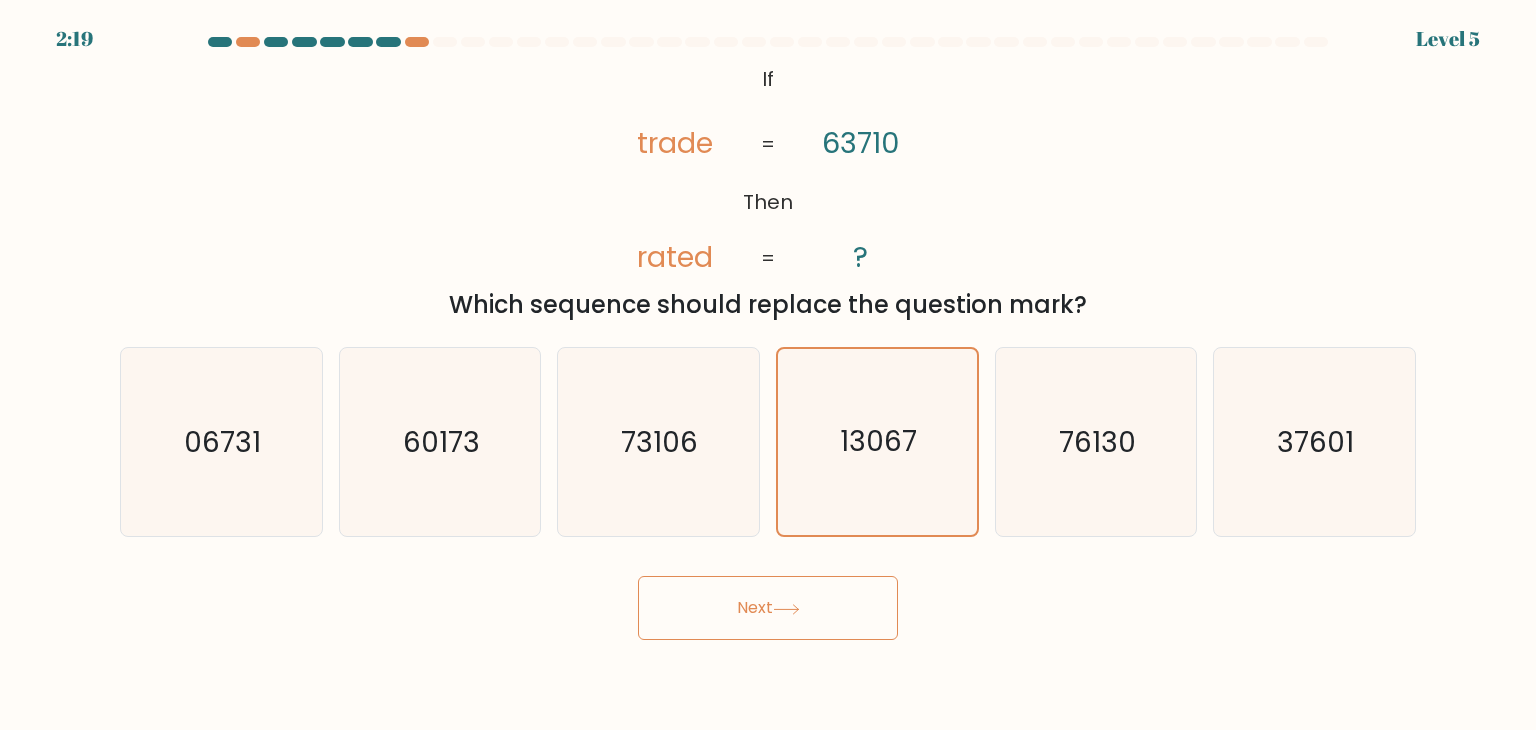click on "Next" at bounding box center [768, 608] 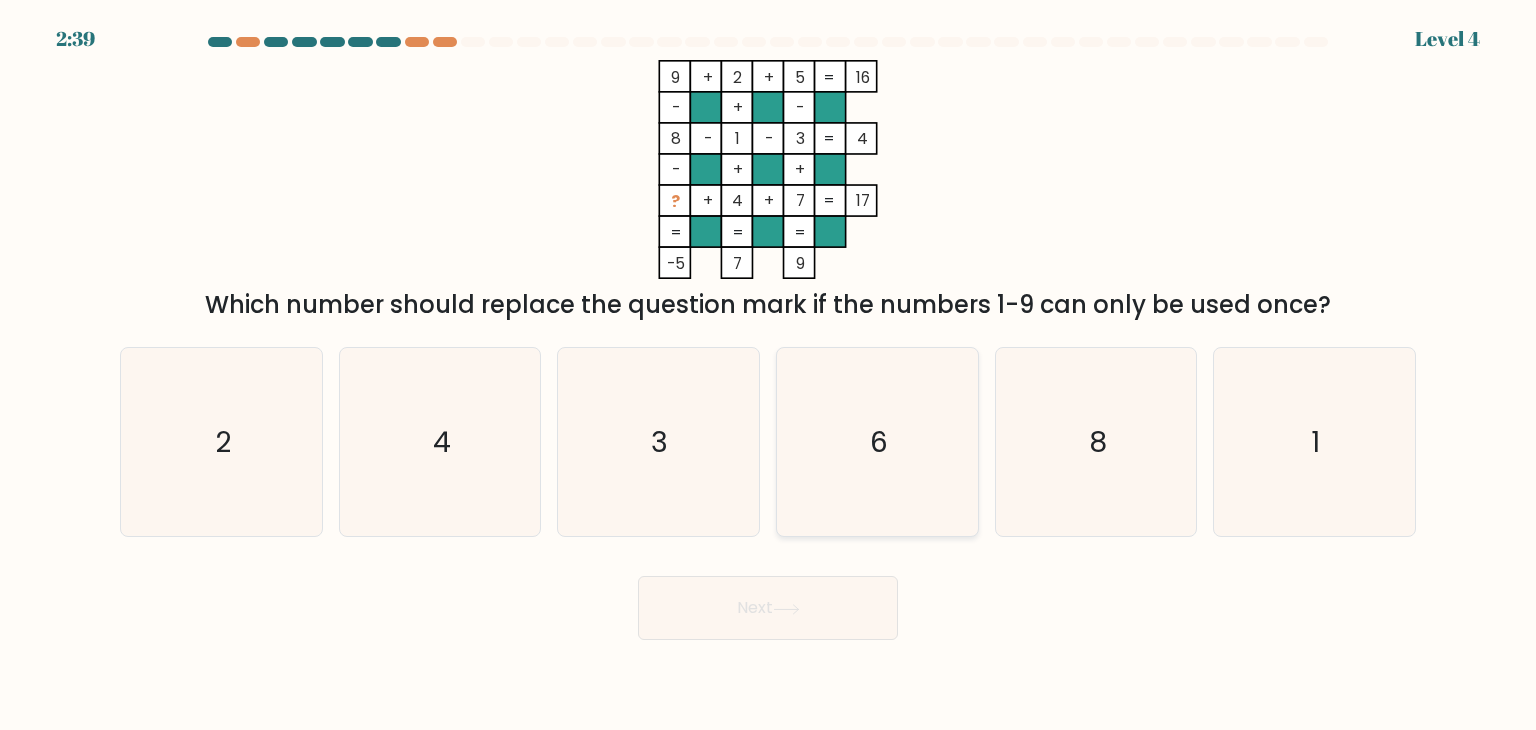 click on "6" 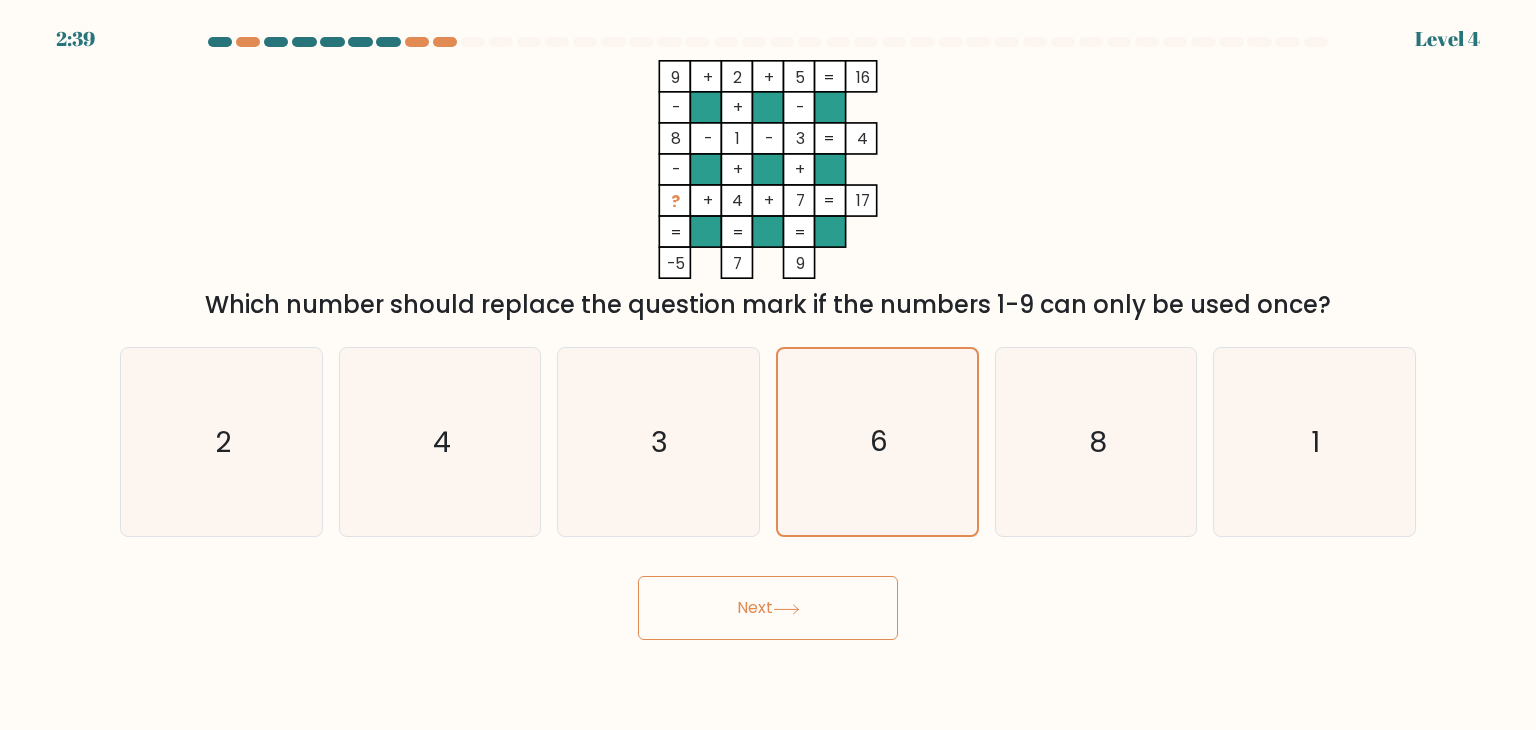 click on "Next" at bounding box center (768, 608) 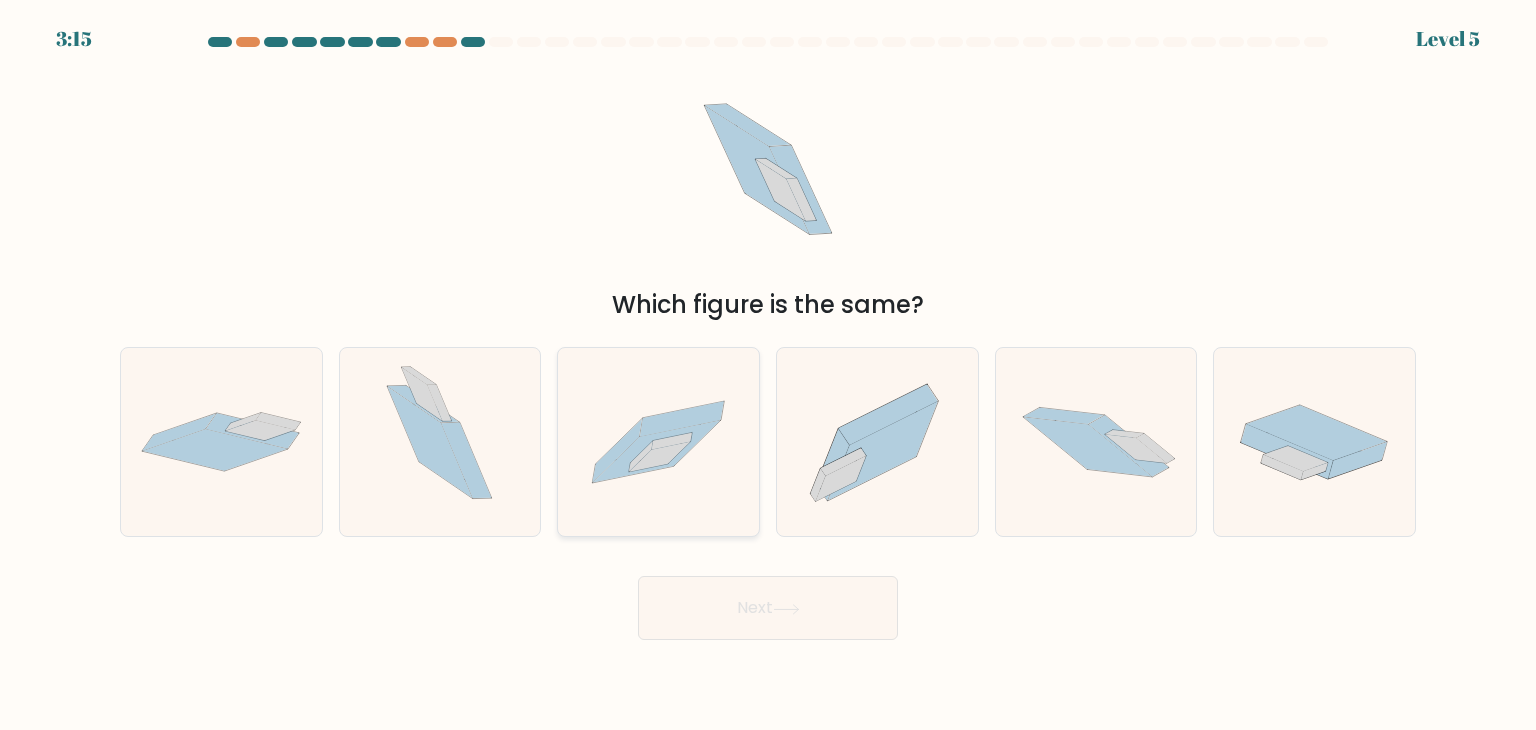 click 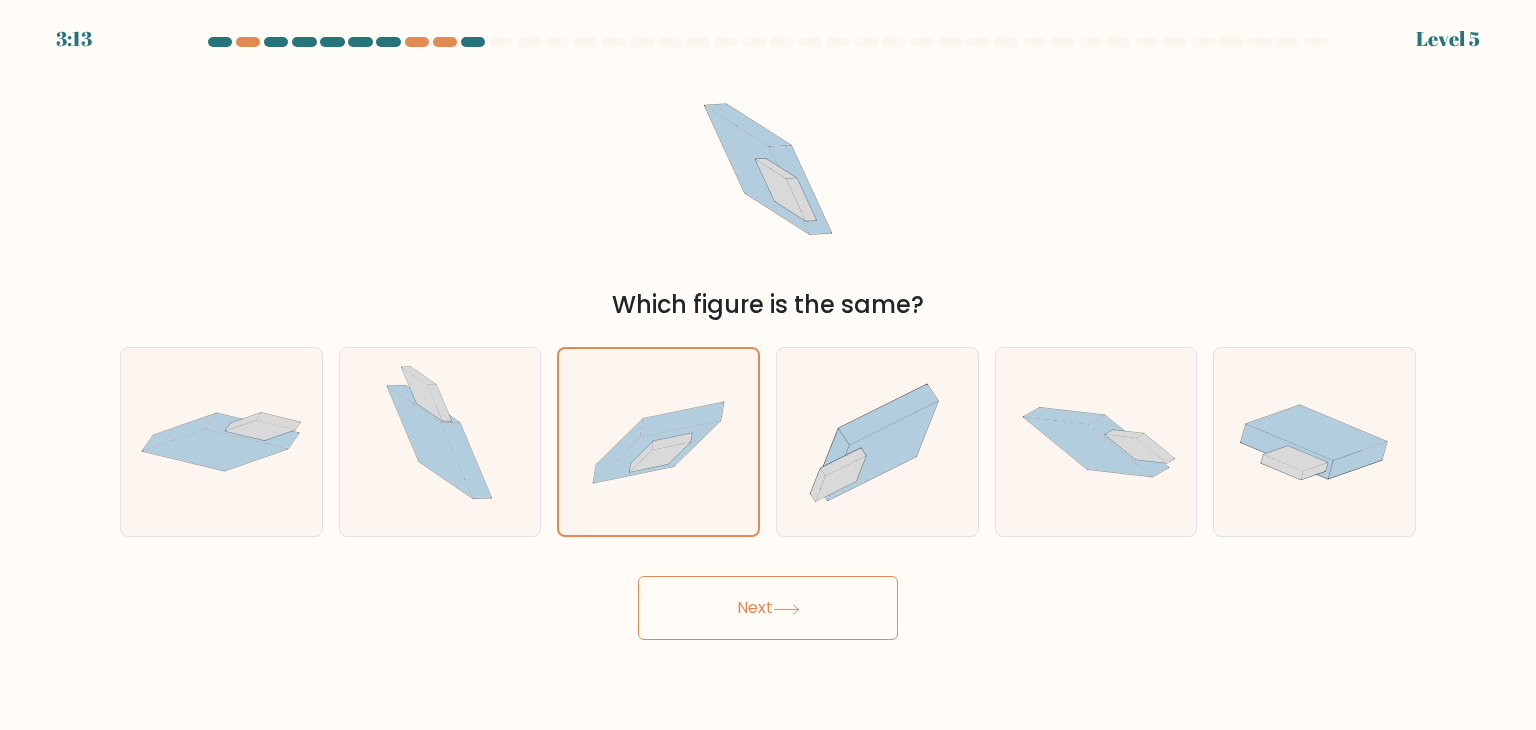 click on "Next" at bounding box center (768, 608) 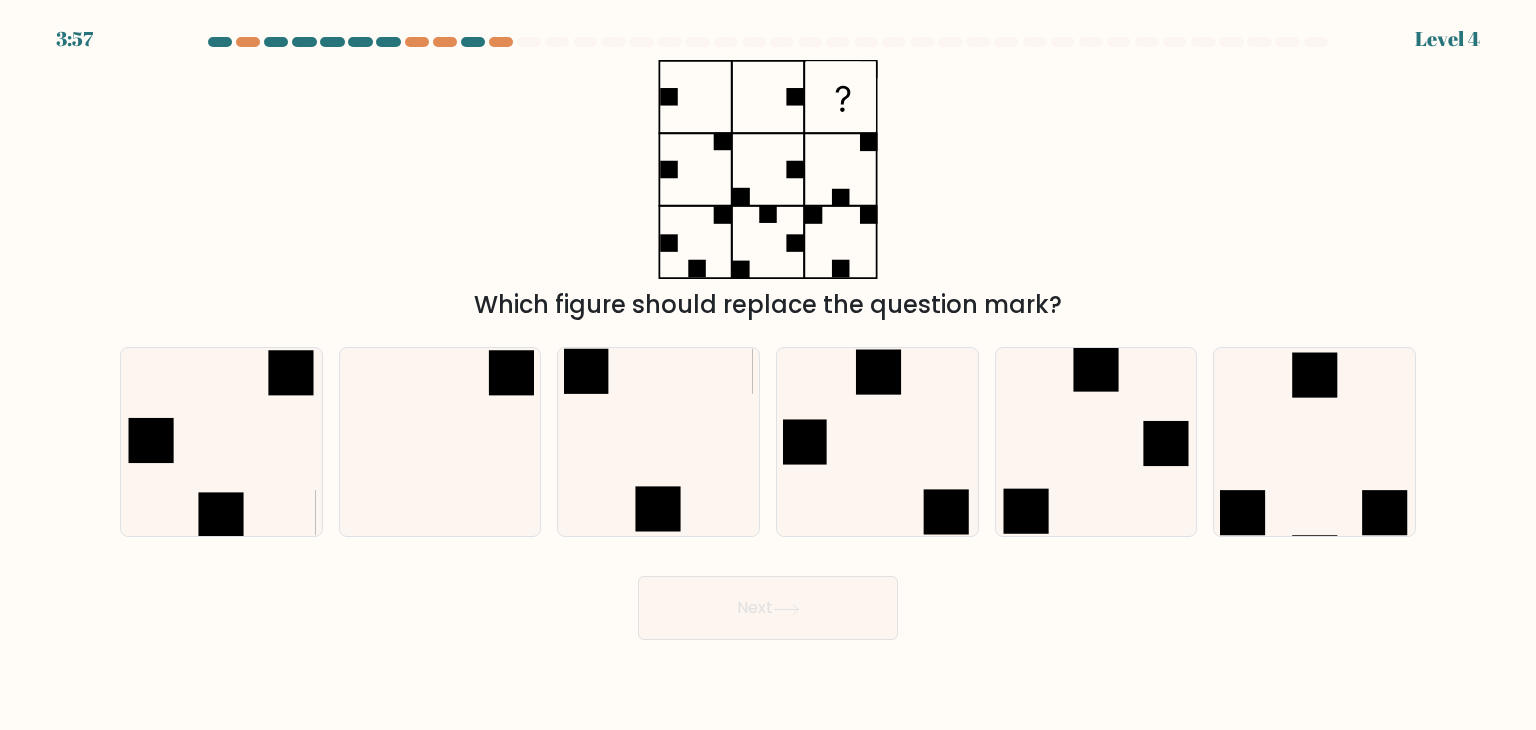 click on "Next" at bounding box center (768, 608) 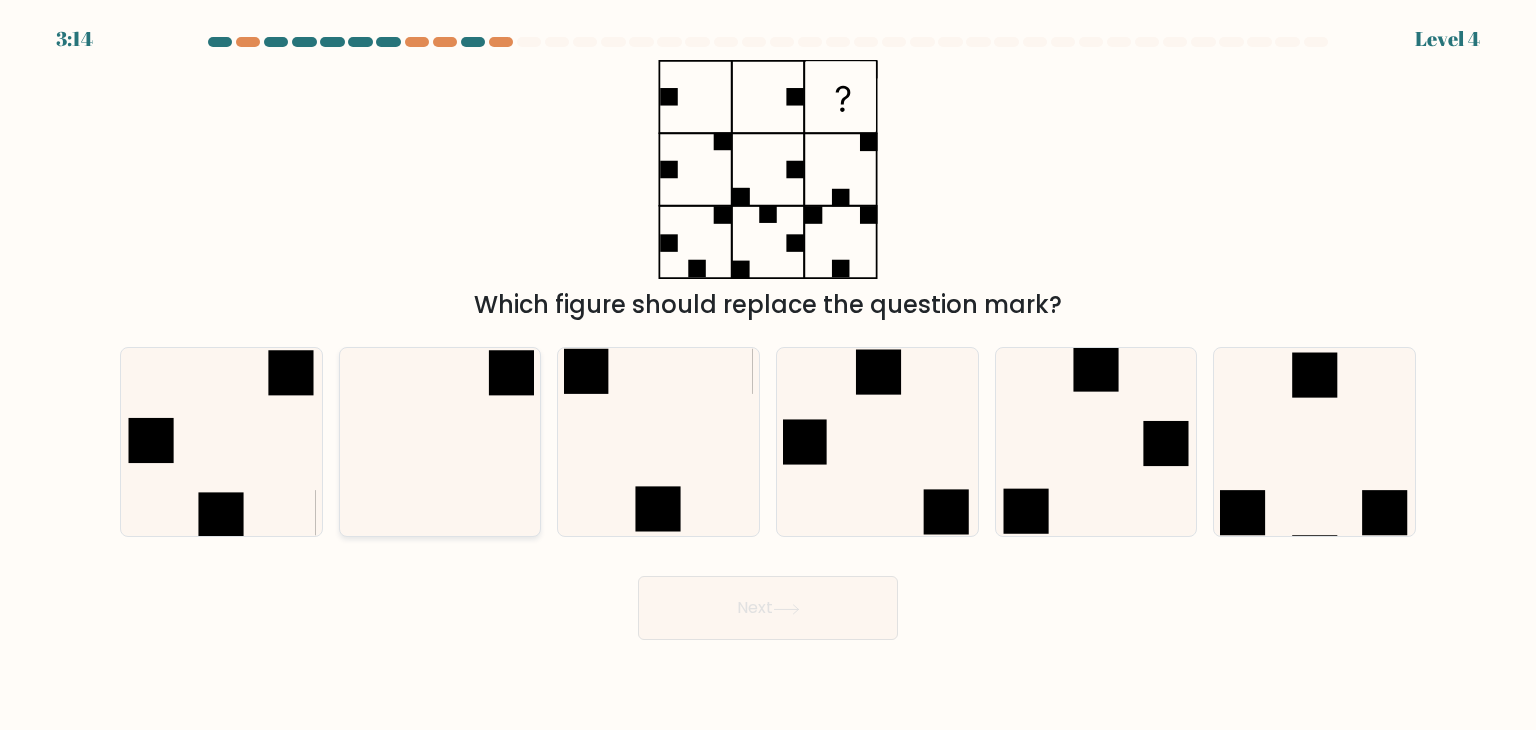 click 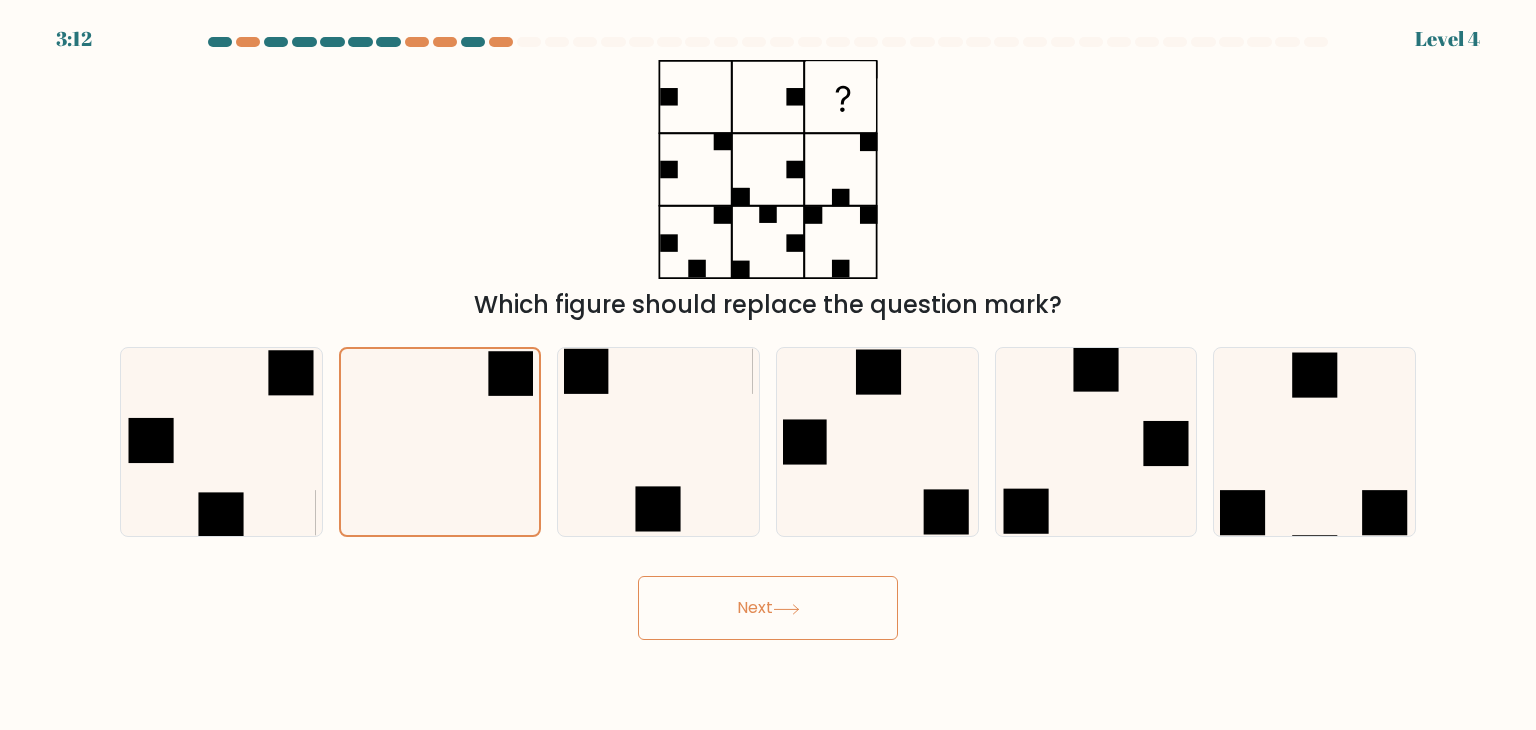 click on "Next" at bounding box center (768, 608) 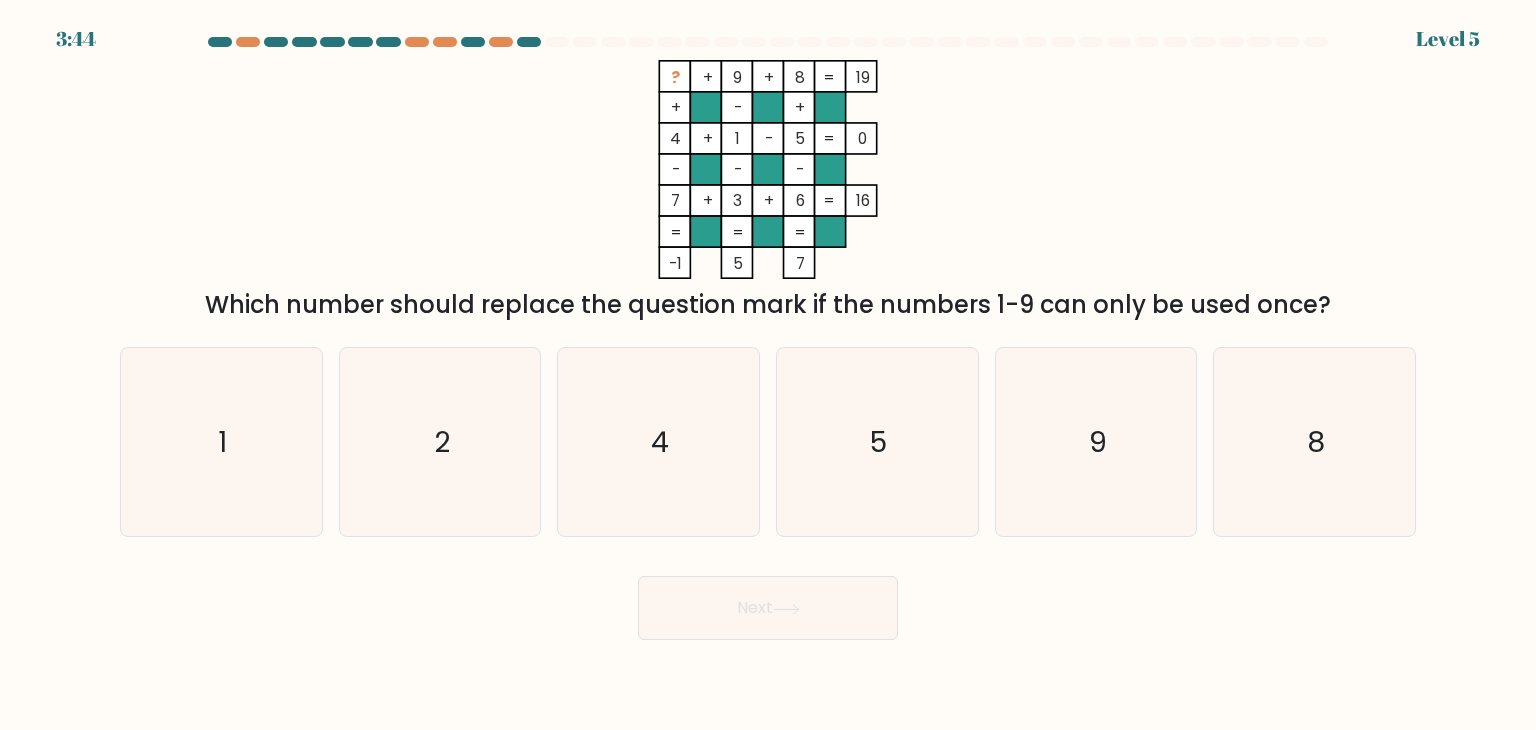 click at bounding box center [768, 338] 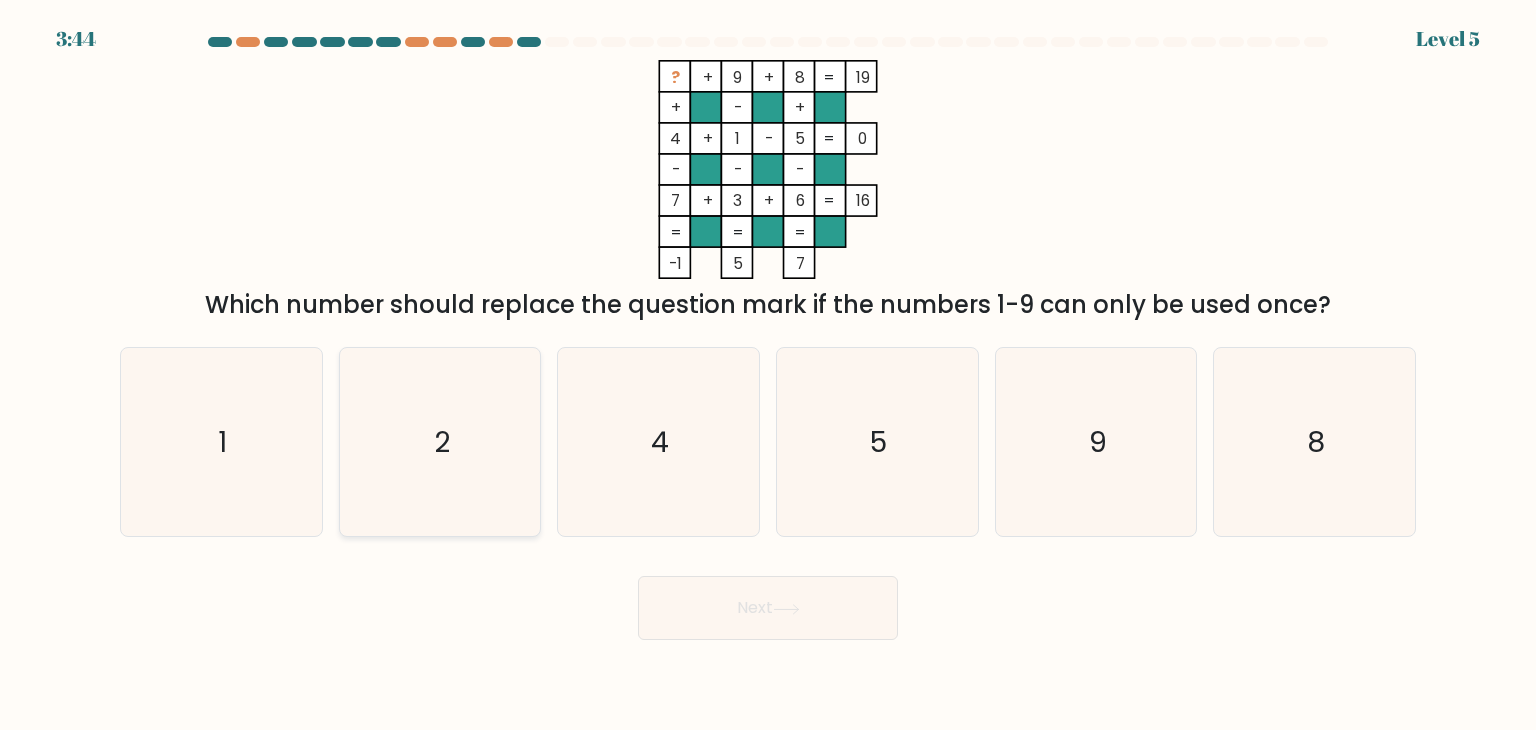 click on "2" 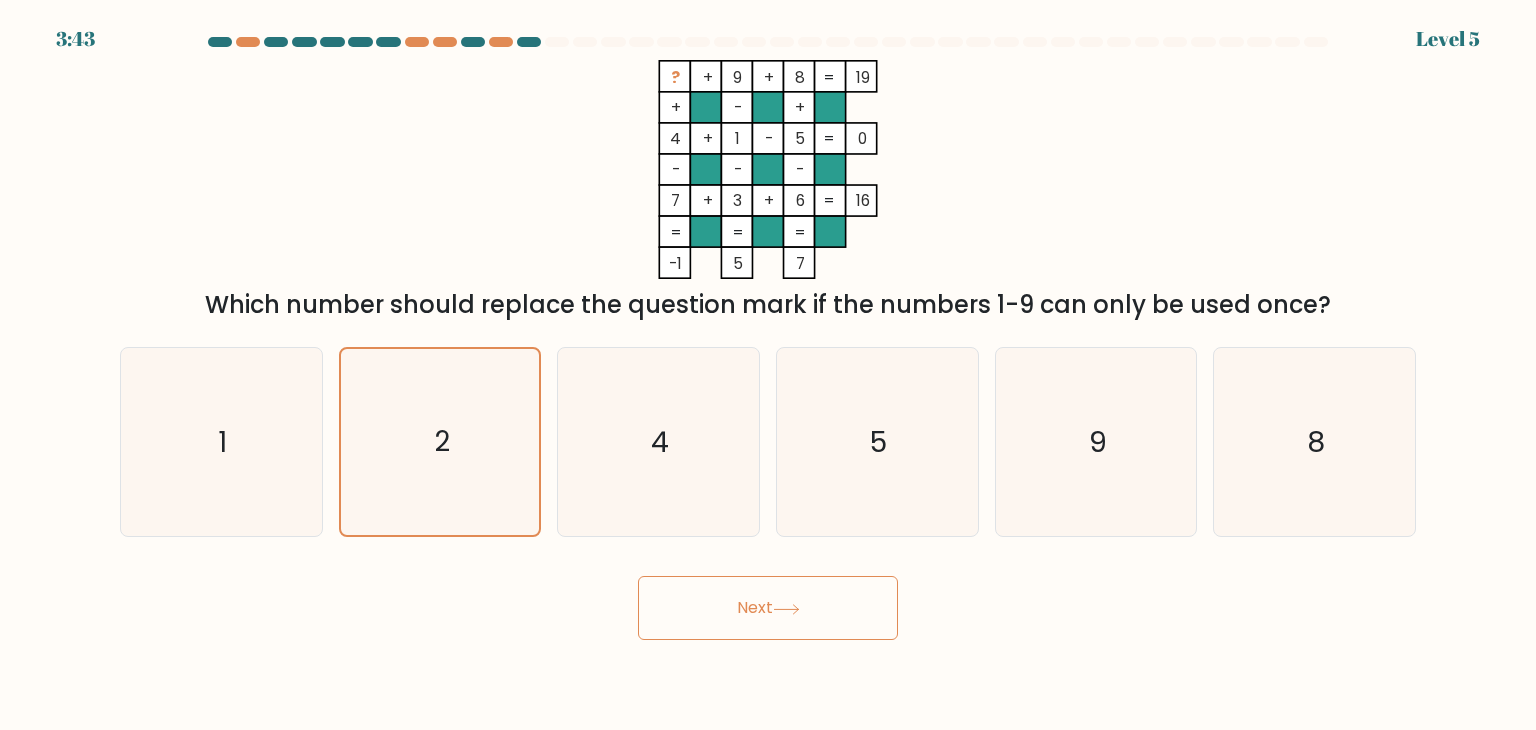 click on "Next" at bounding box center (768, 608) 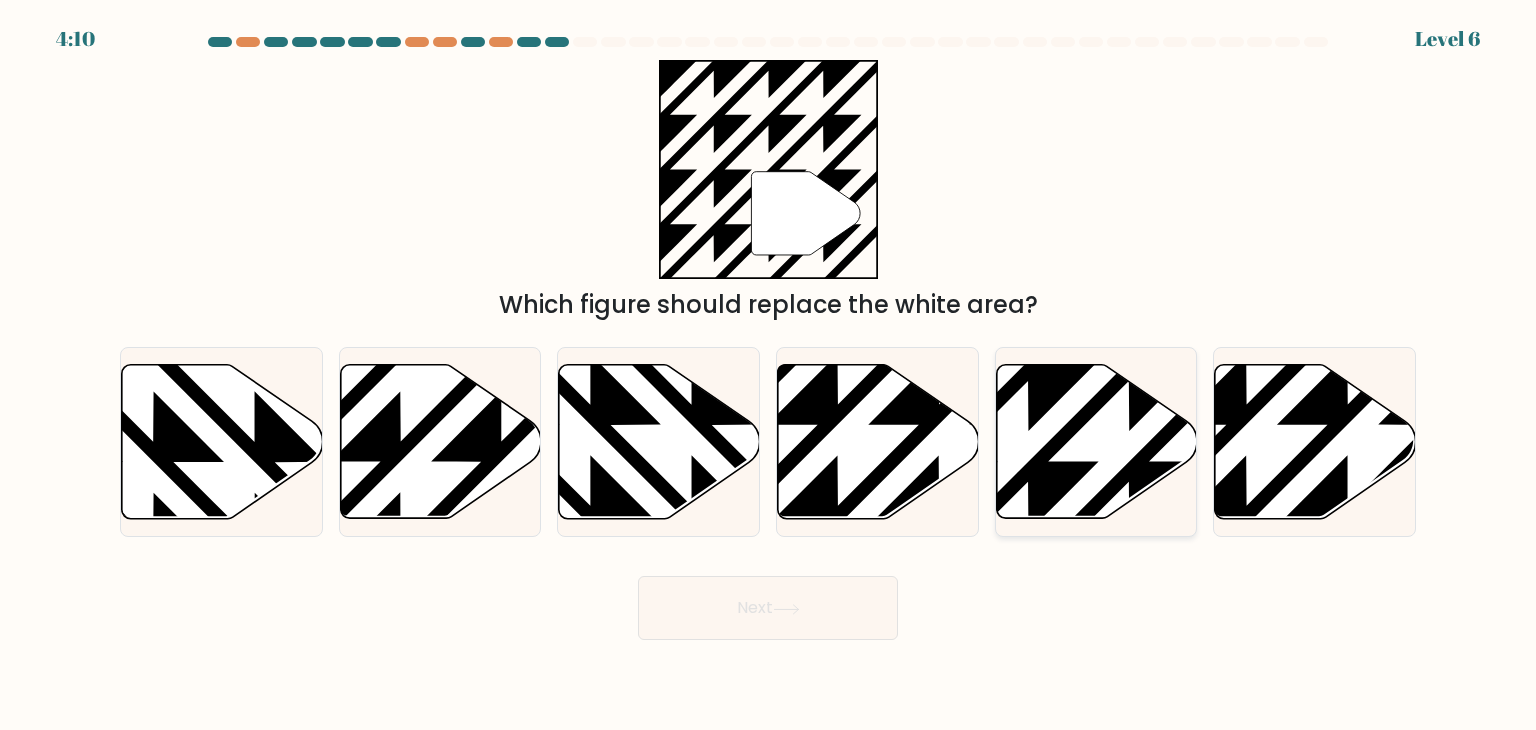 click 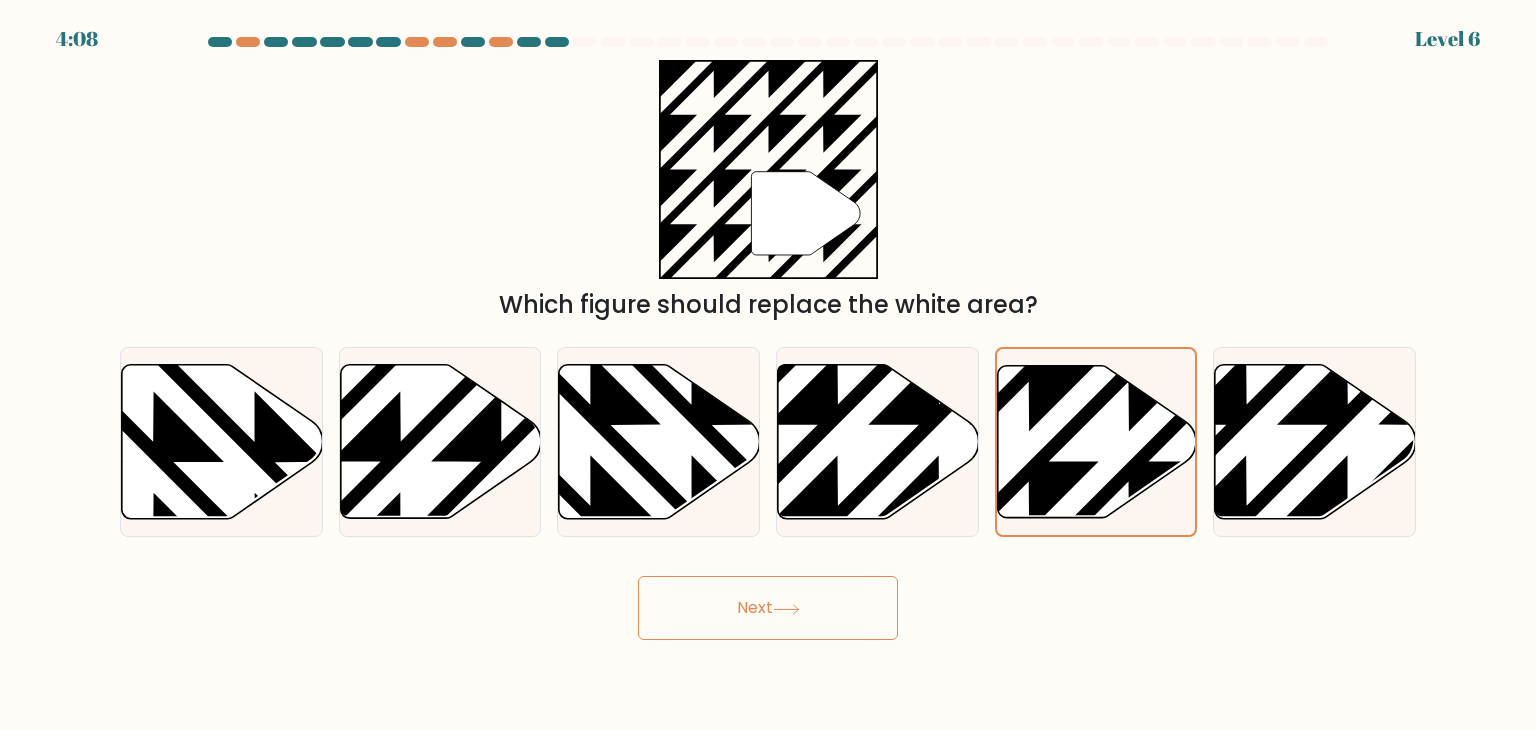 click on "Next" at bounding box center (768, 608) 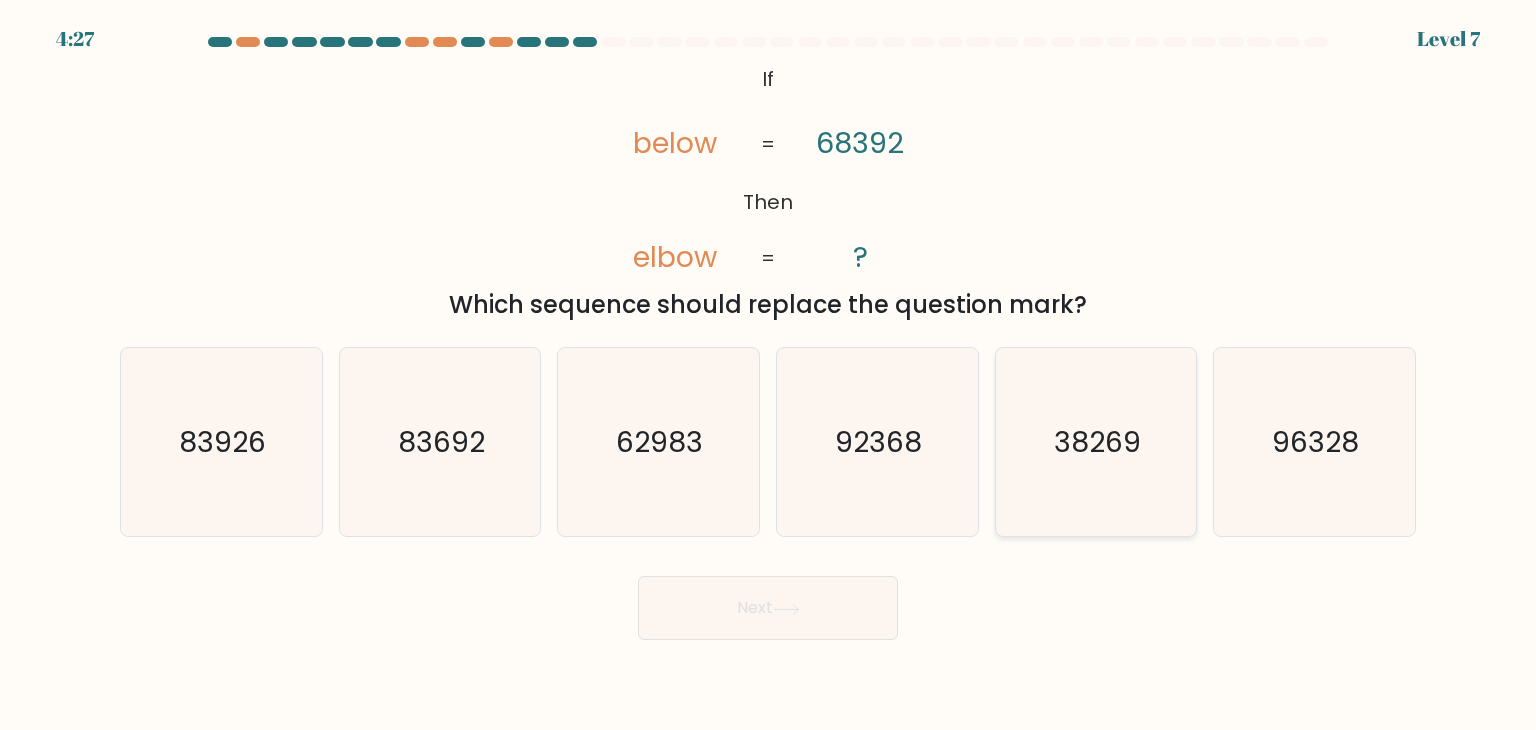 click on "38269" 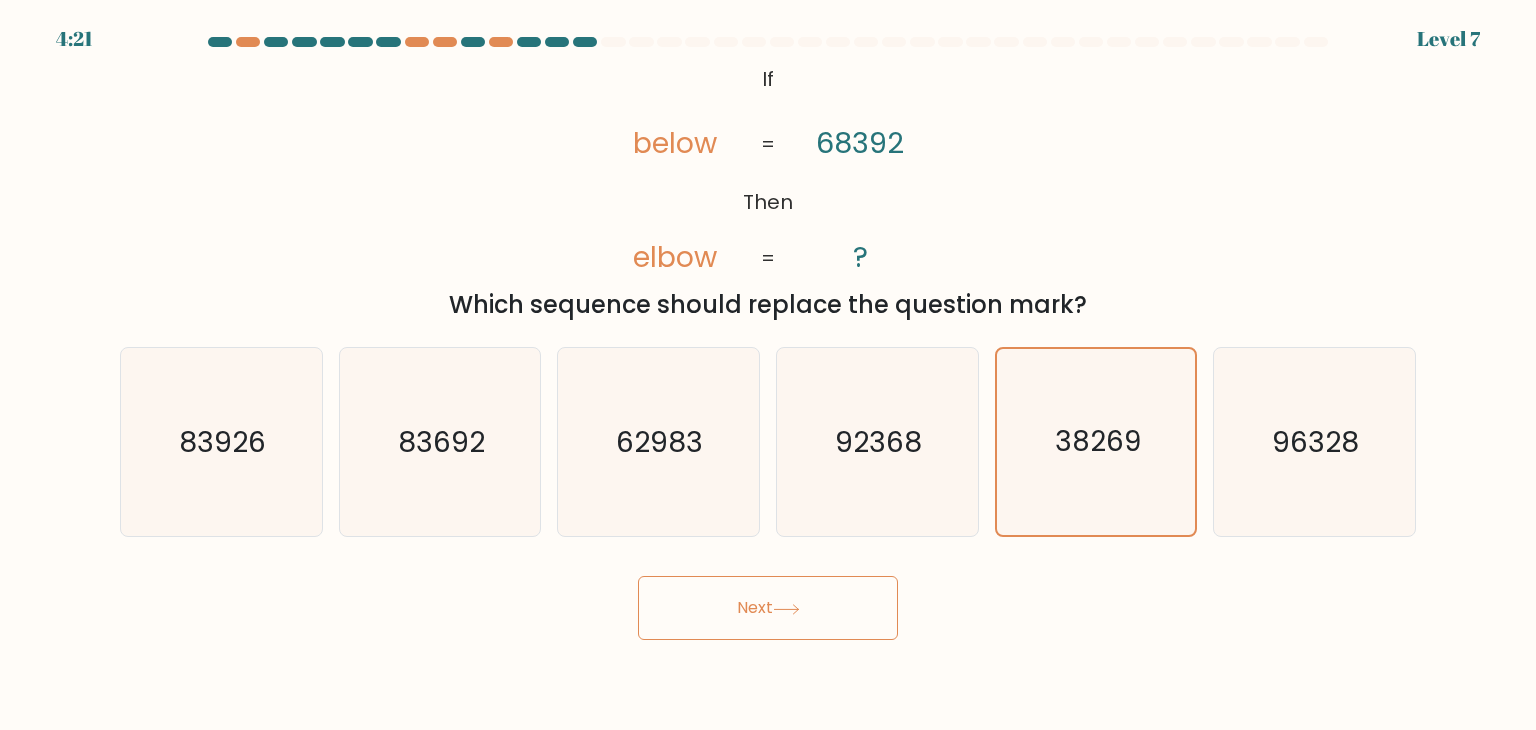 click on "Next" at bounding box center [768, 608] 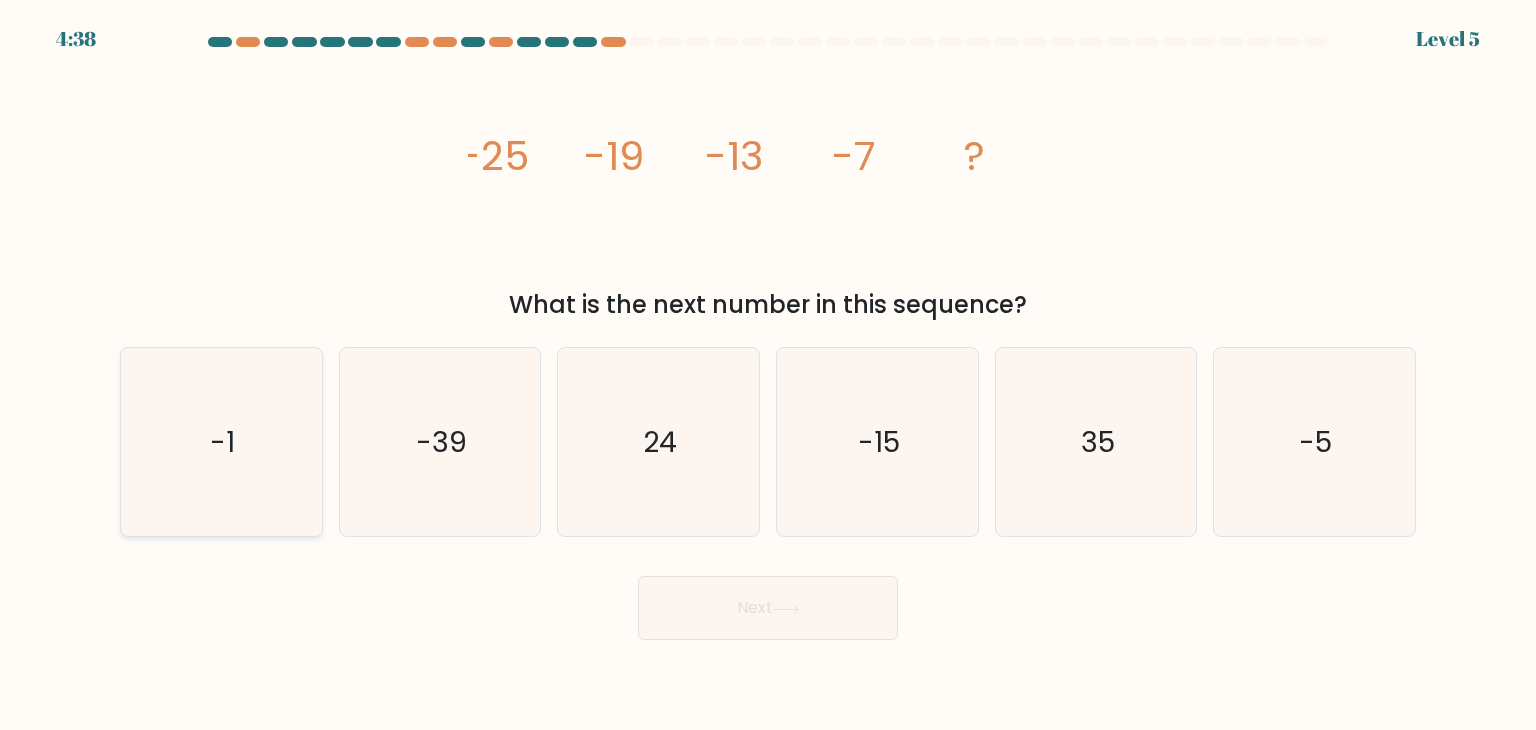 click on "-1" 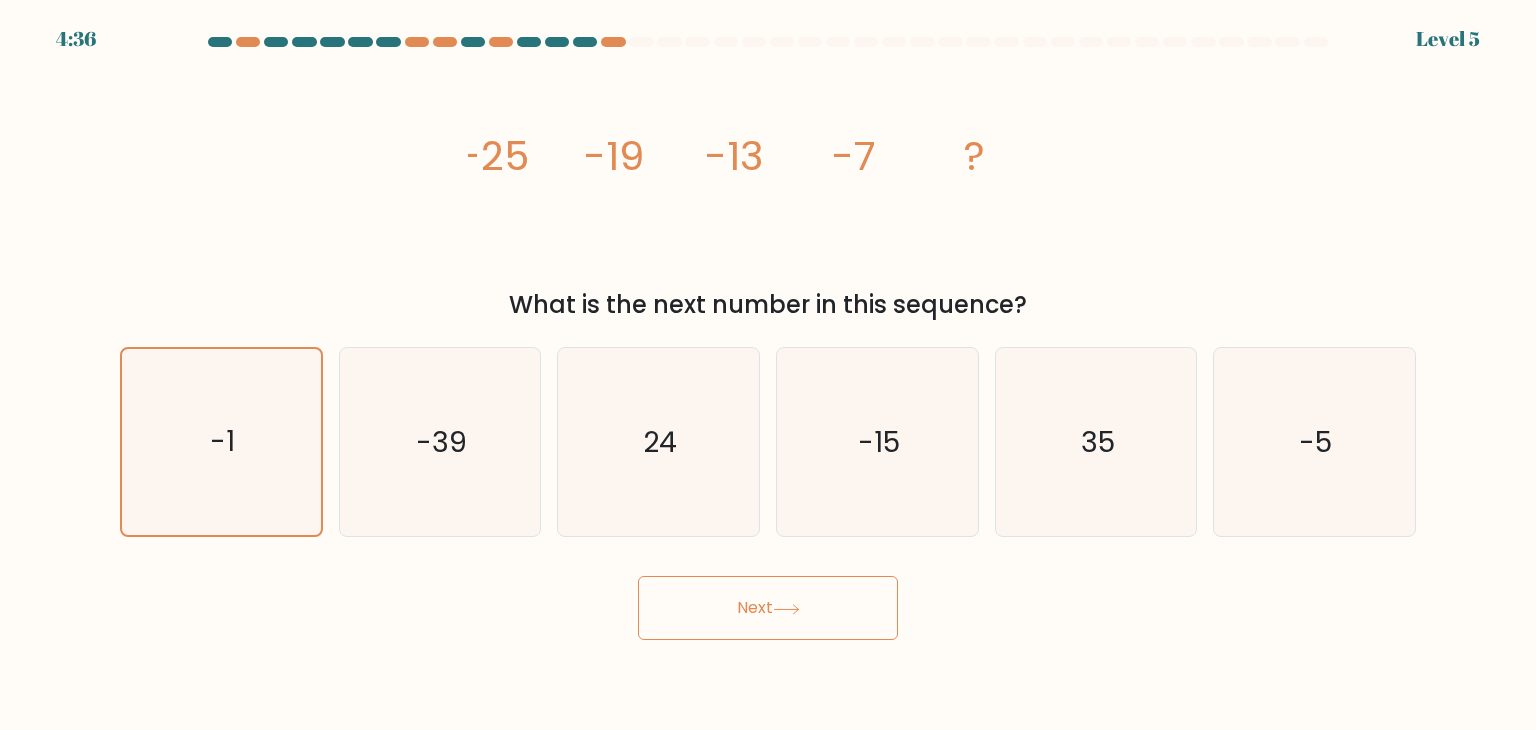 click on "Next" at bounding box center (768, 608) 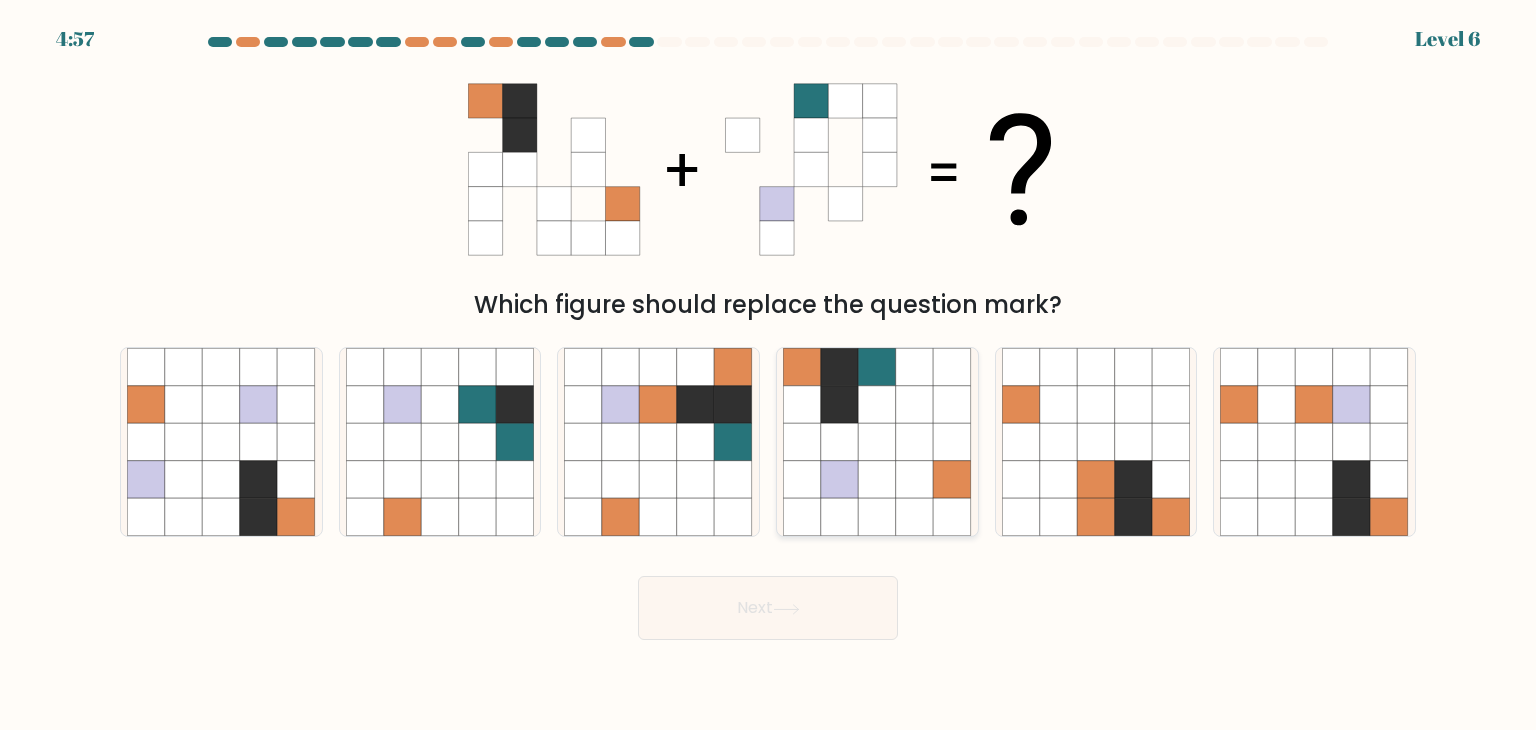 click 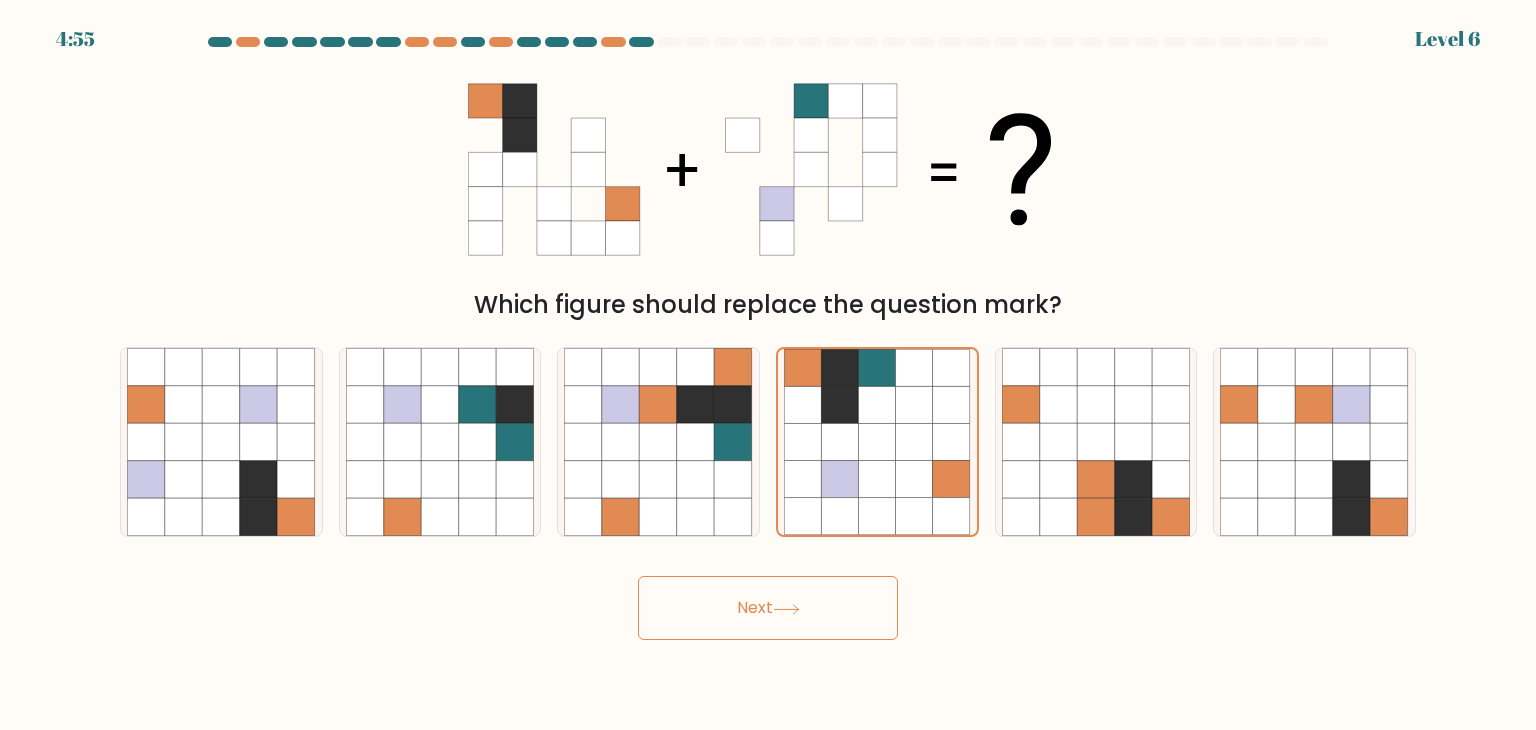 click on "Next" at bounding box center (768, 608) 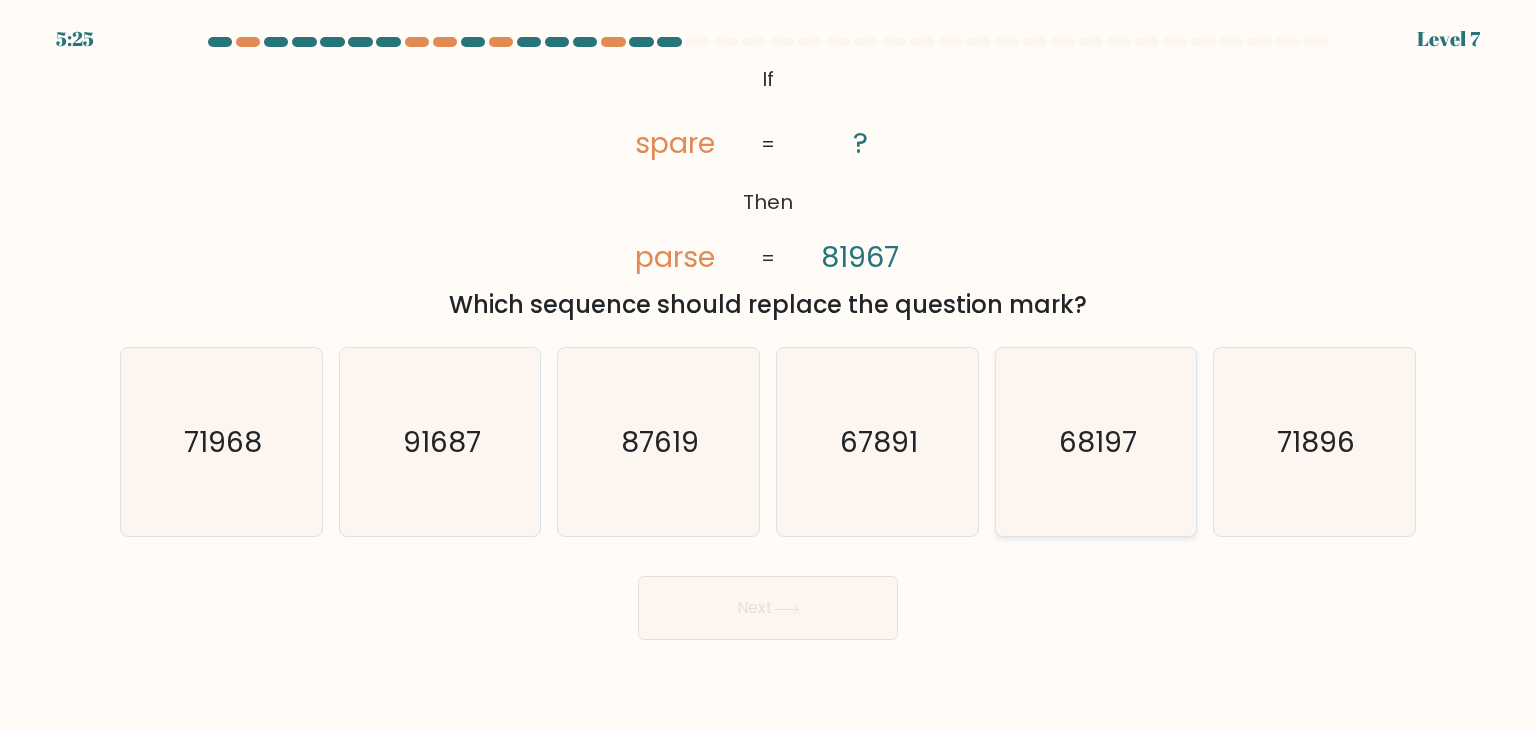 click on "68197" 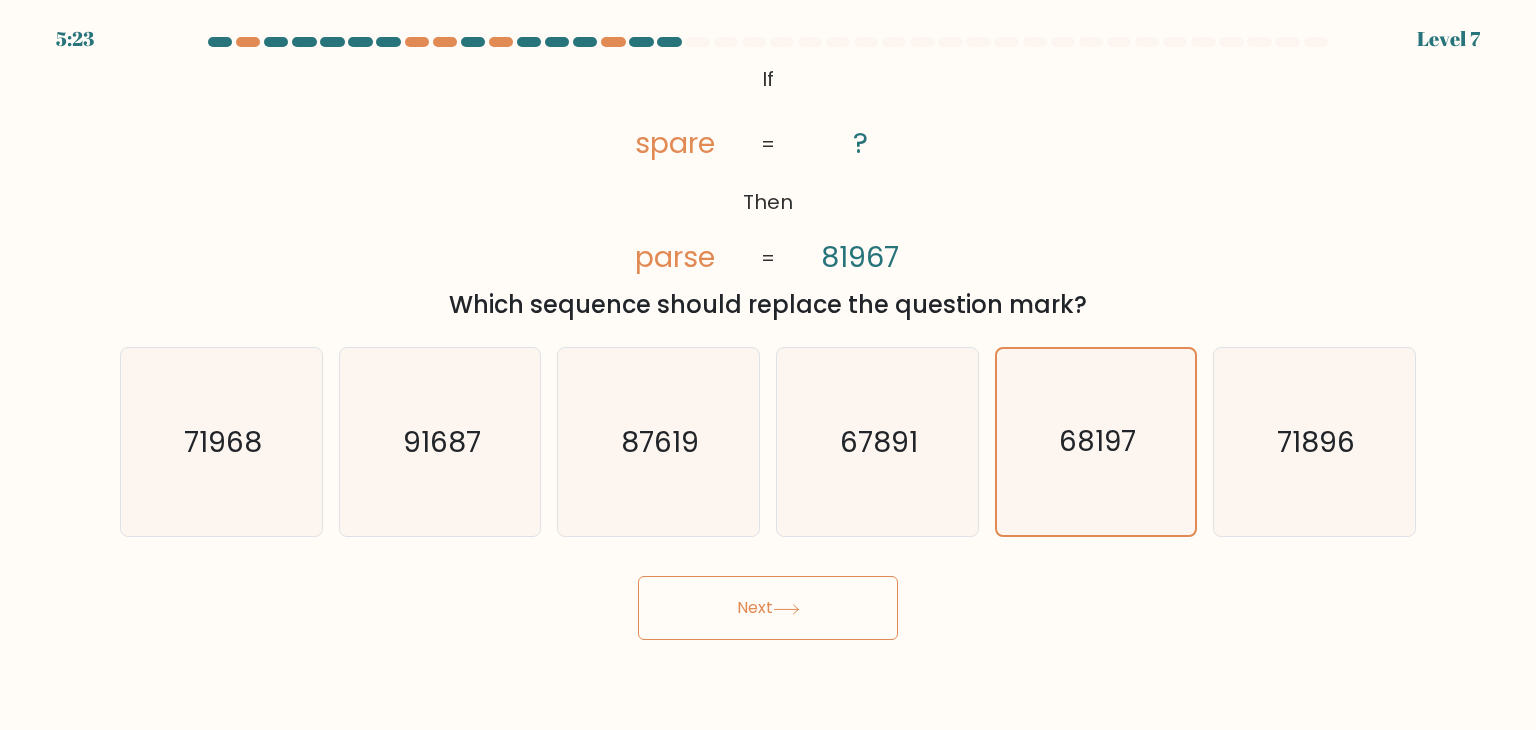 click on "Next" at bounding box center (768, 608) 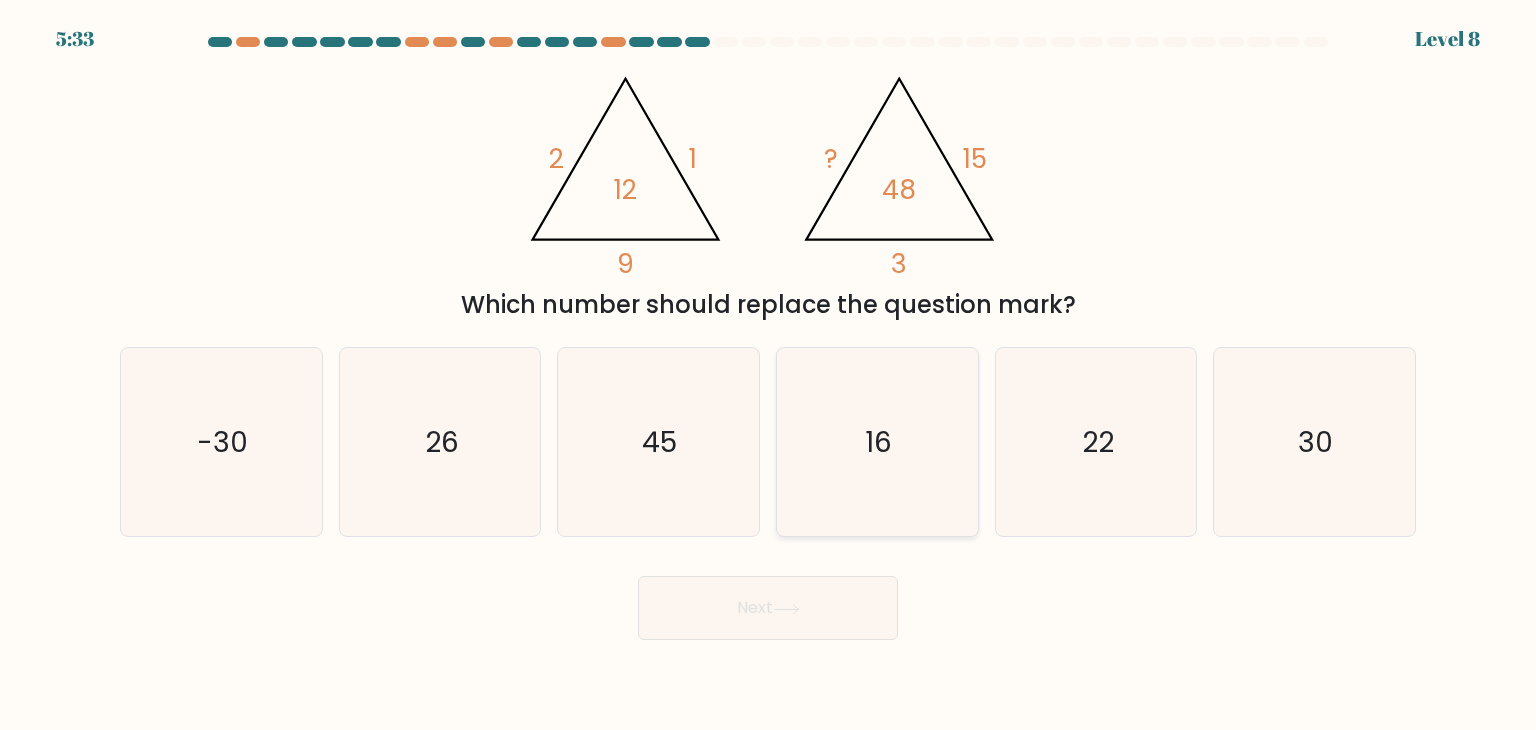 click on "16" 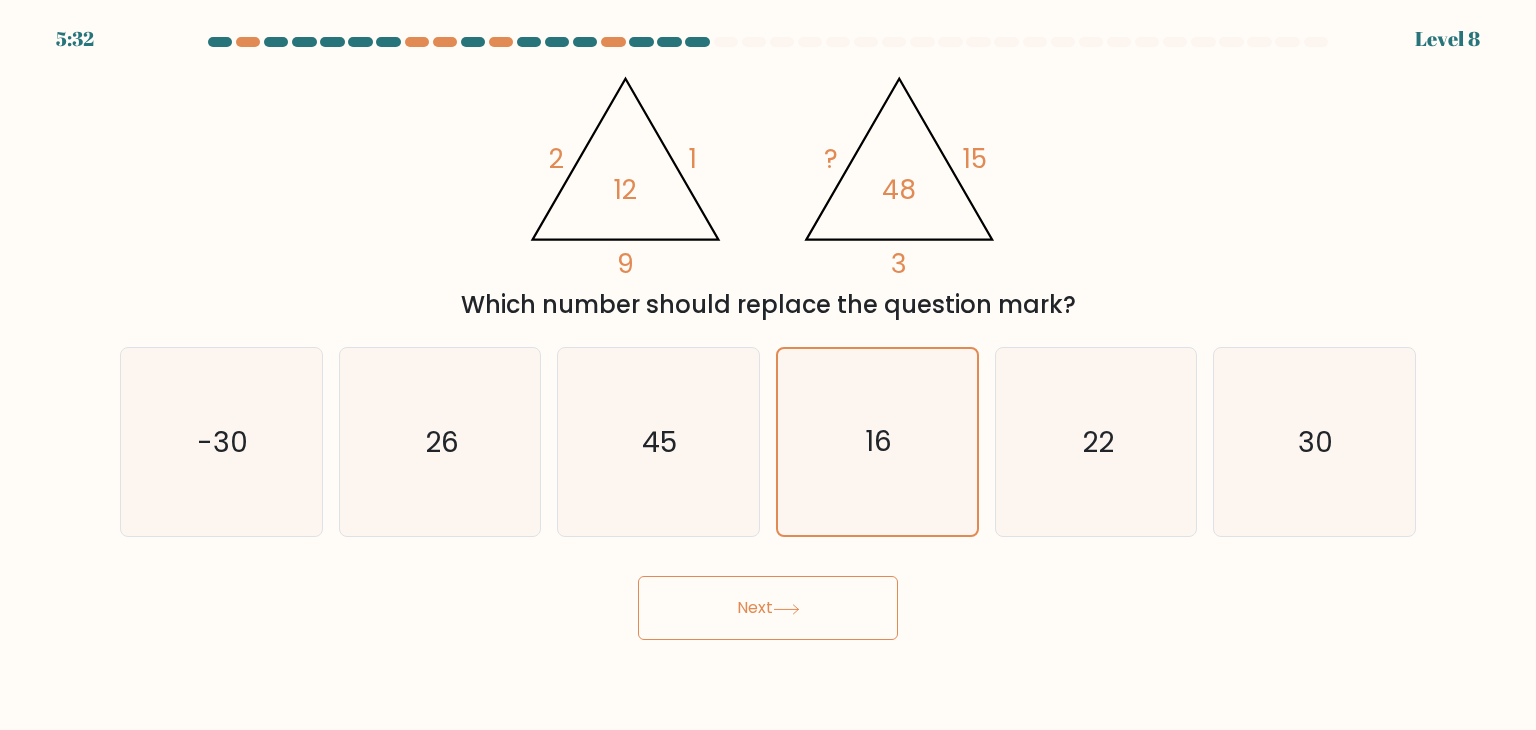 click on "Next" at bounding box center (768, 608) 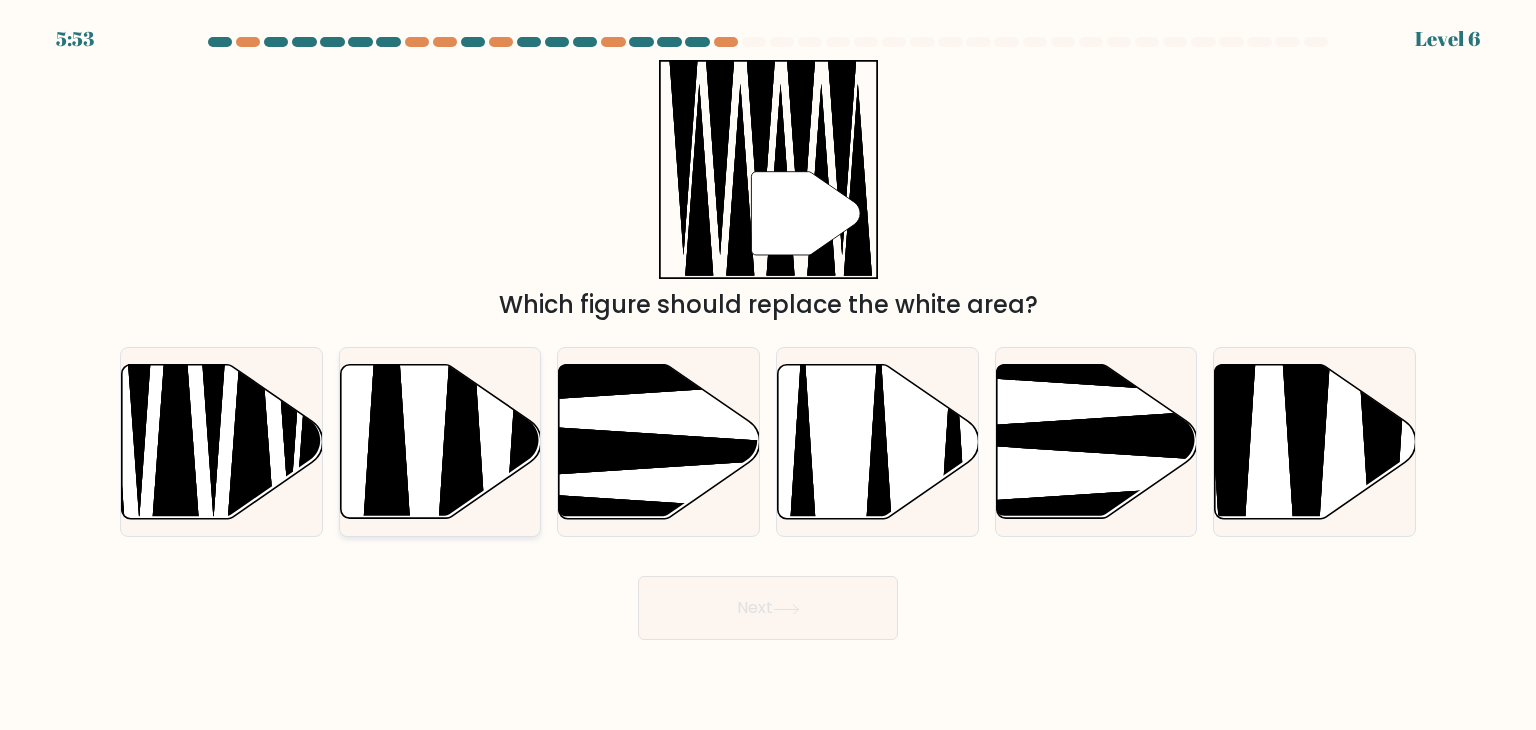 click 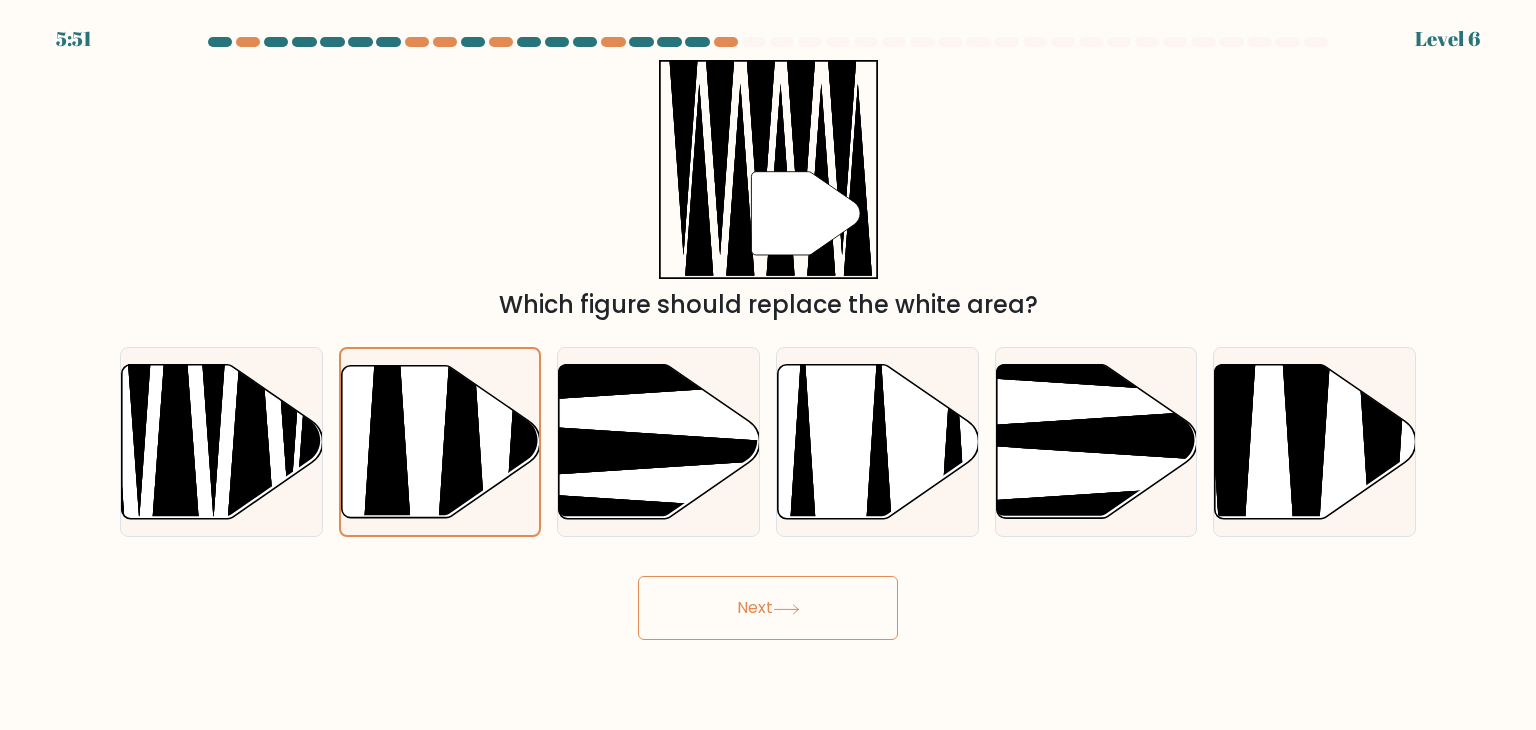 click on "Next" at bounding box center [768, 608] 